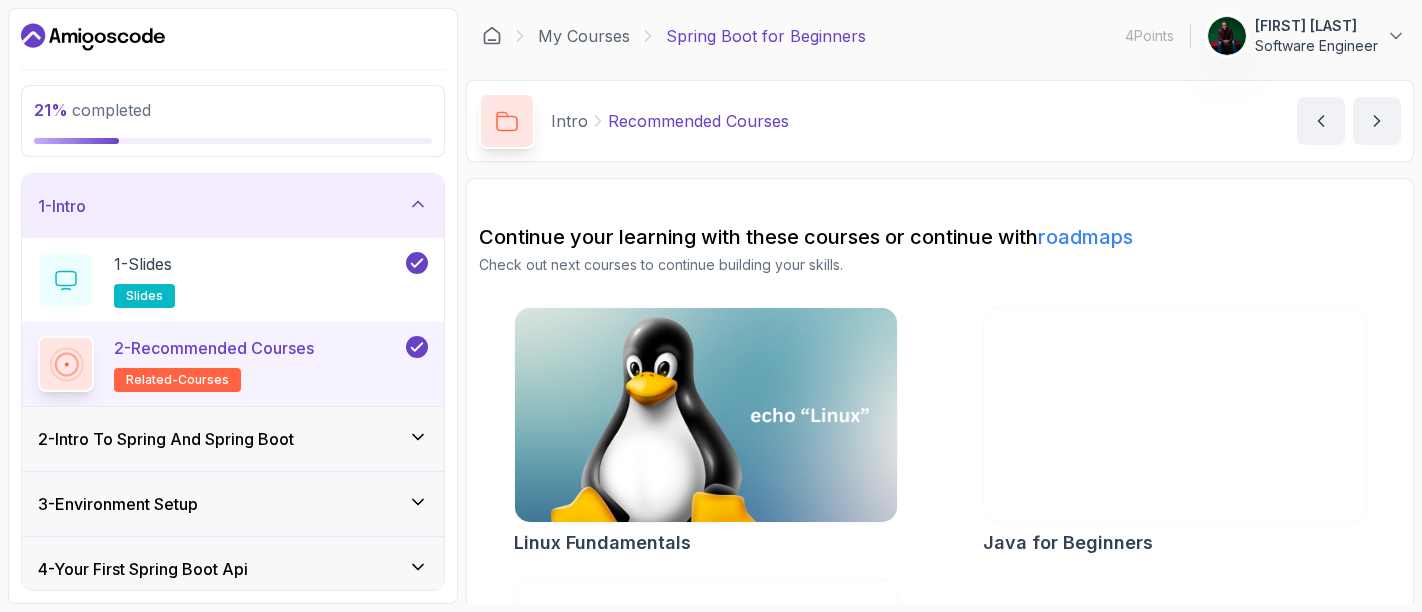 scroll, scrollTop: 0, scrollLeft: 0, axis: both 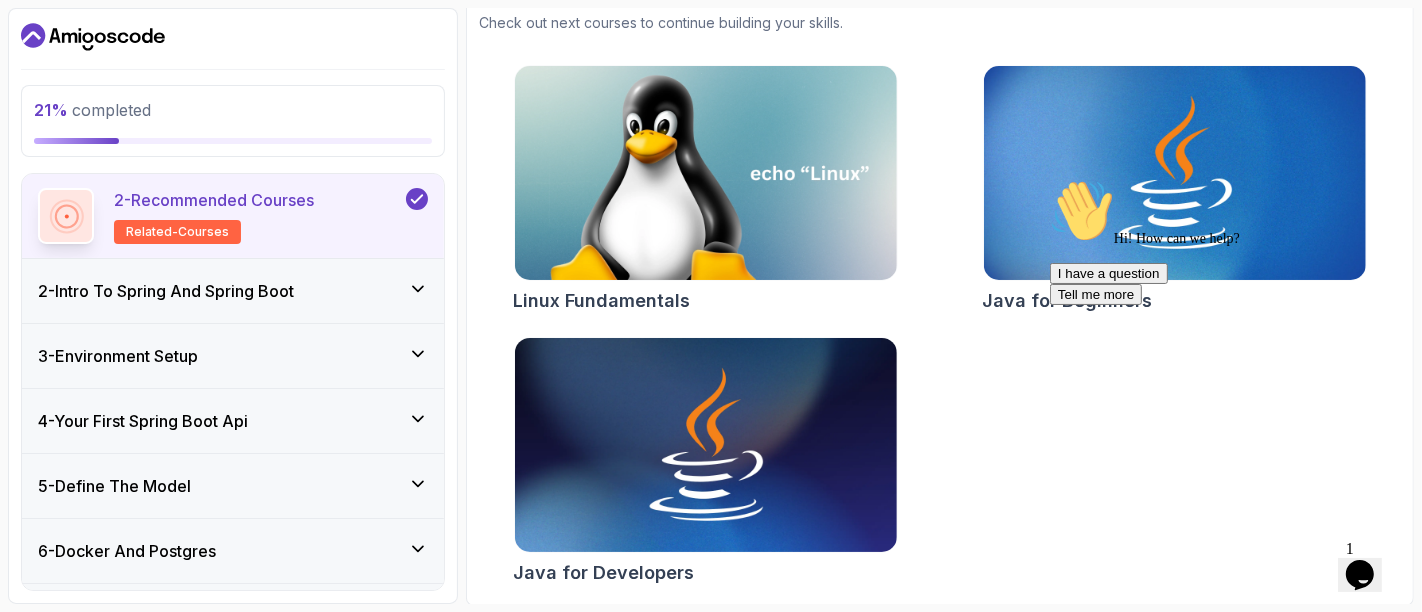 click 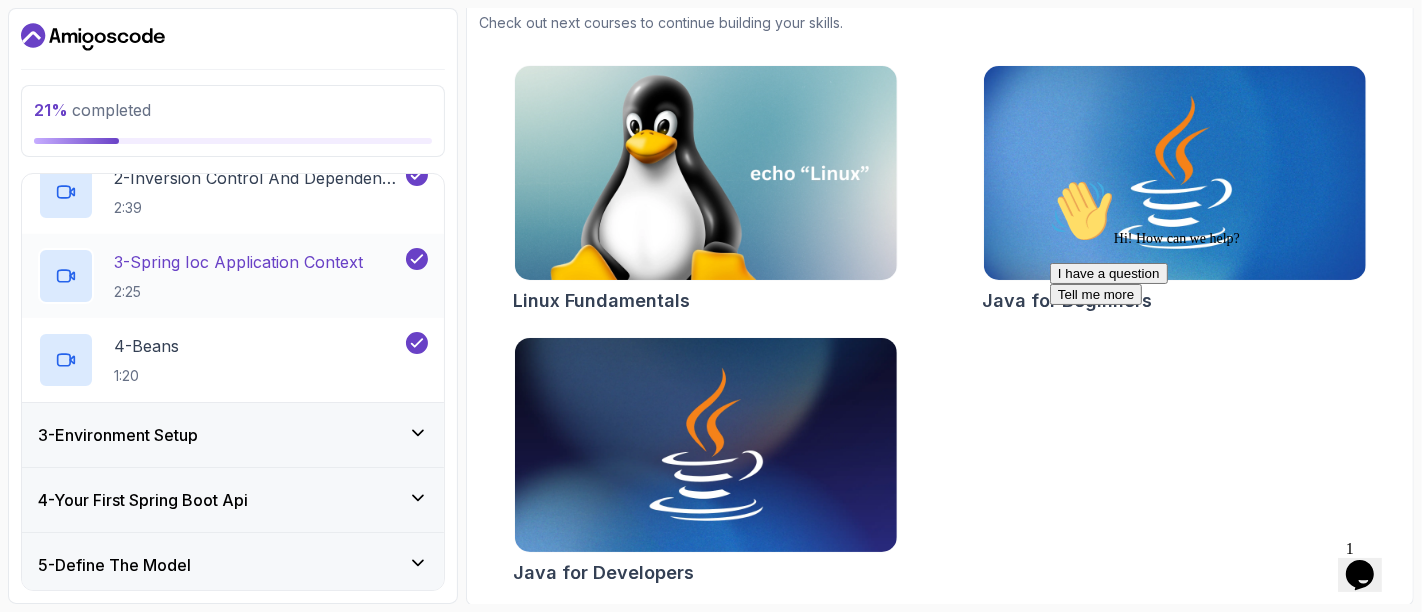 scroll, scrollTop: 330, scrollLeft: 0, axis: vertical 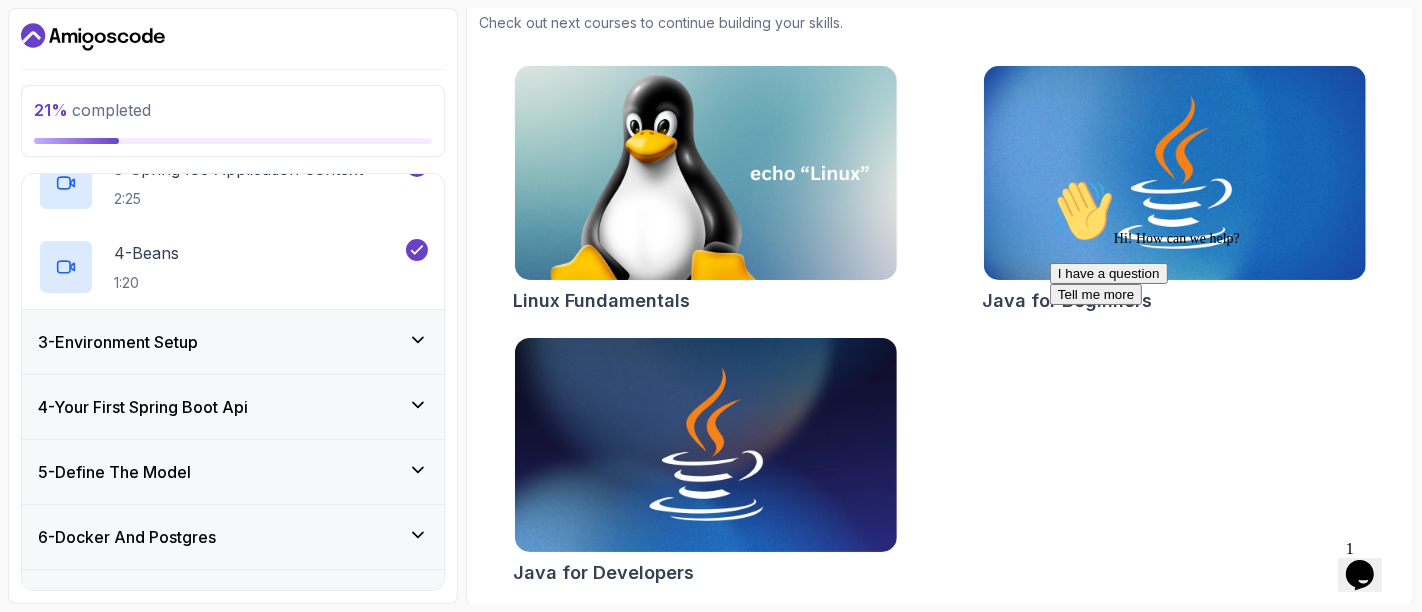 click 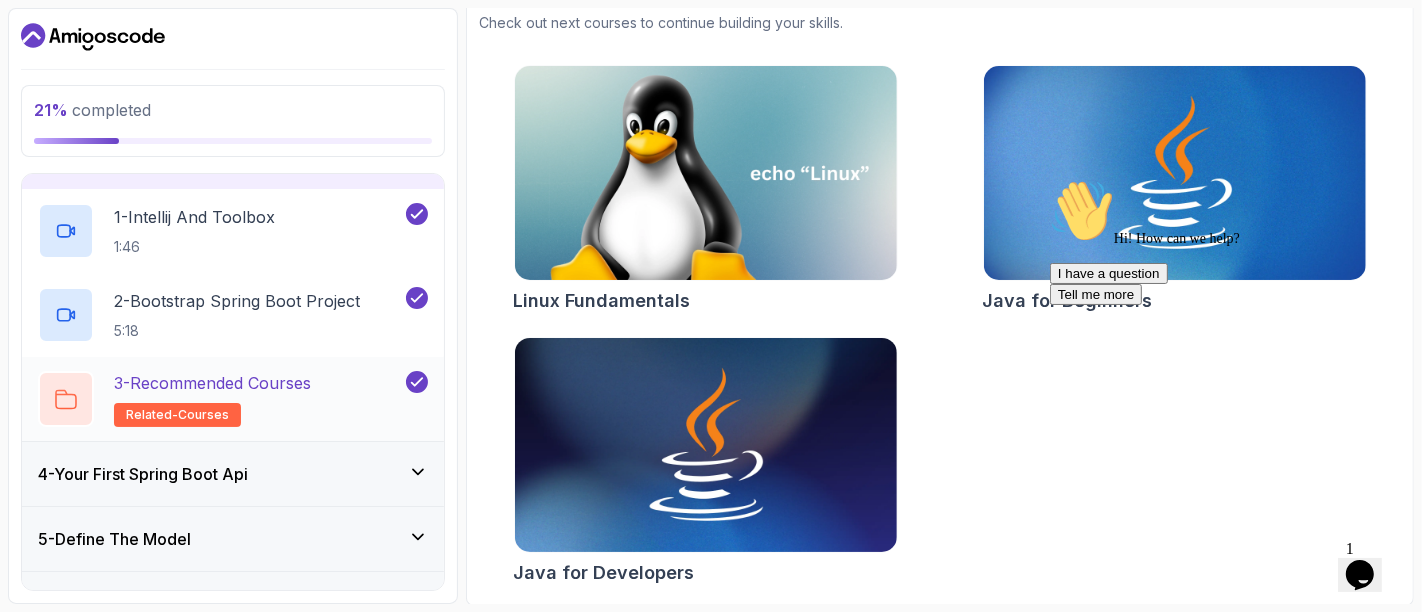 scroll, scrollTop: 177, scrollLeft: 0, axis: vertical 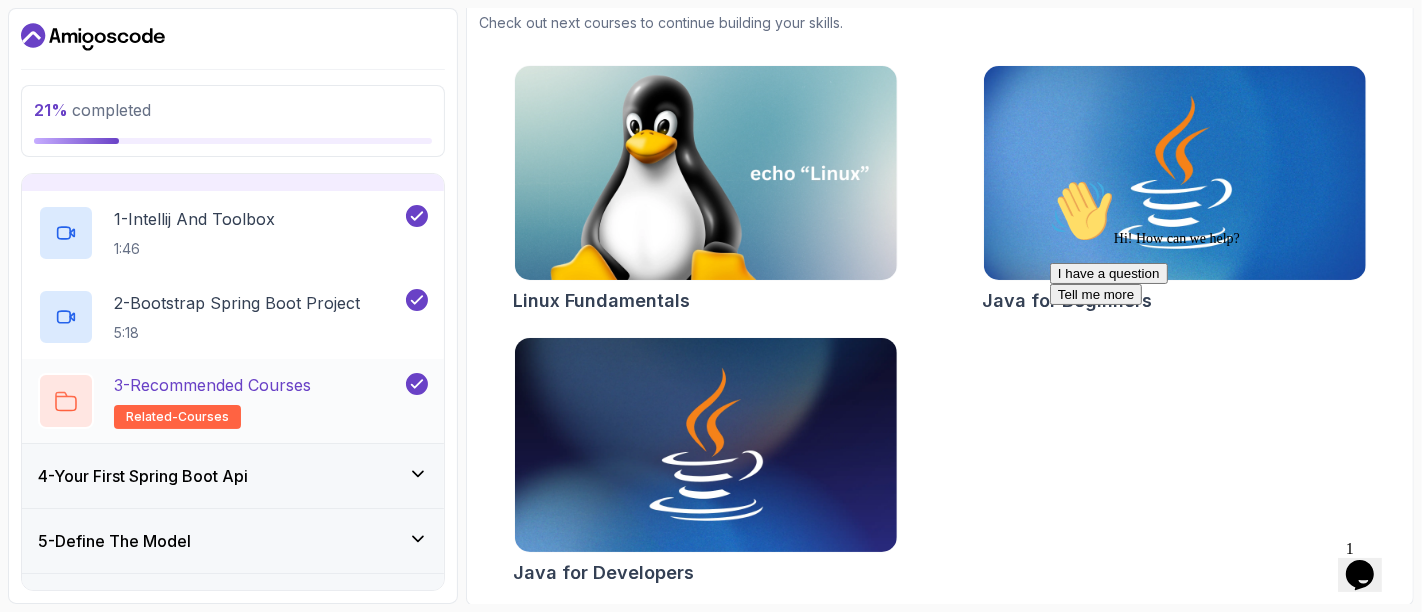 click on "related-courses" at bounding box center (177, 417) 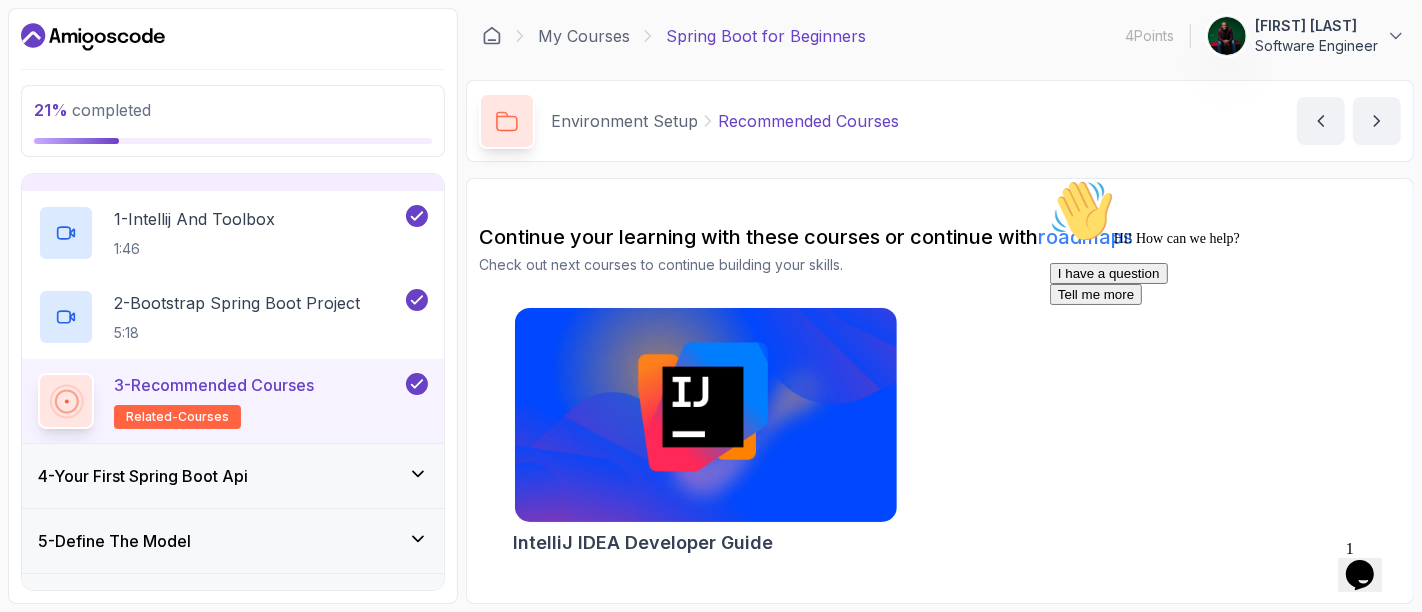 scroll, scrollTop: 0, scrollLeft: 0, axis: both 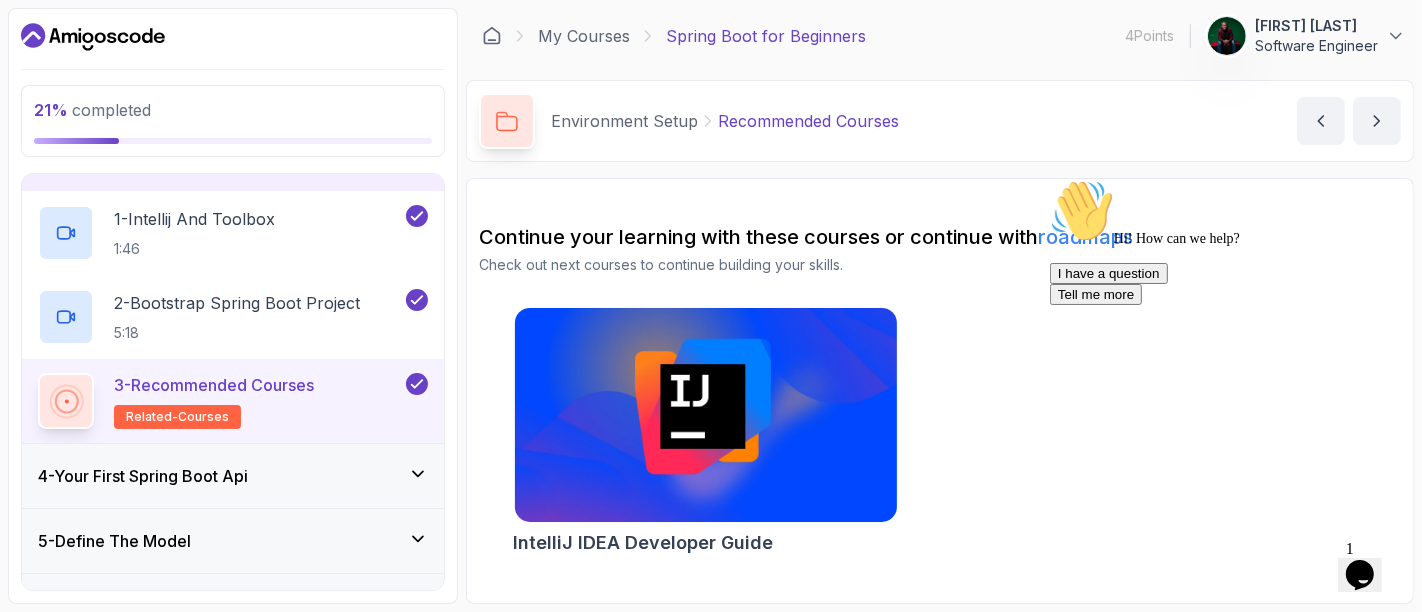 click at bounding box center (705, 415) 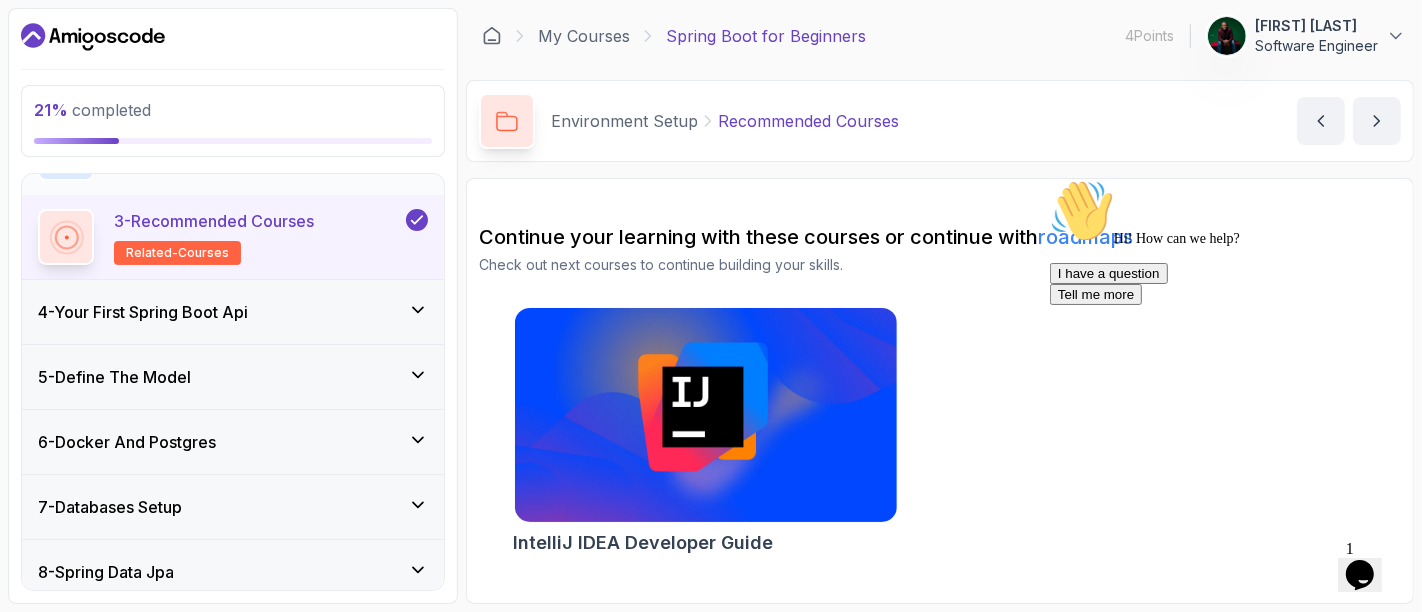scroll, scrollTop: 350, scrollLeft: 0, axis: vertical 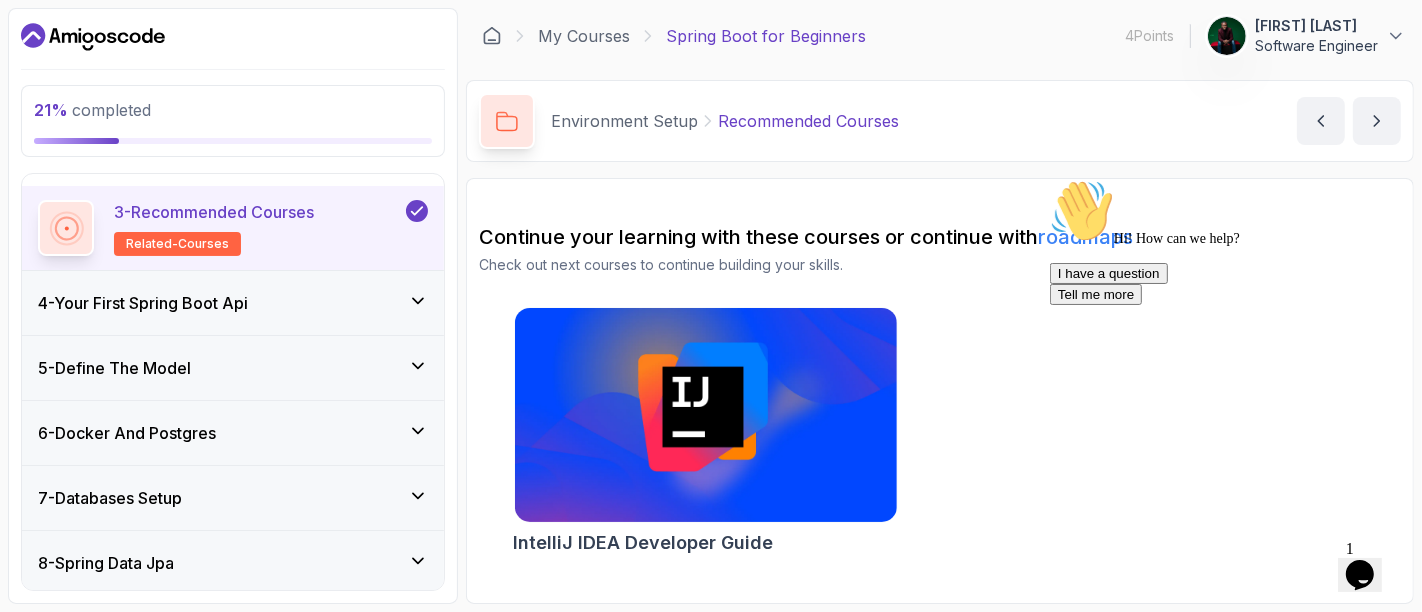 click 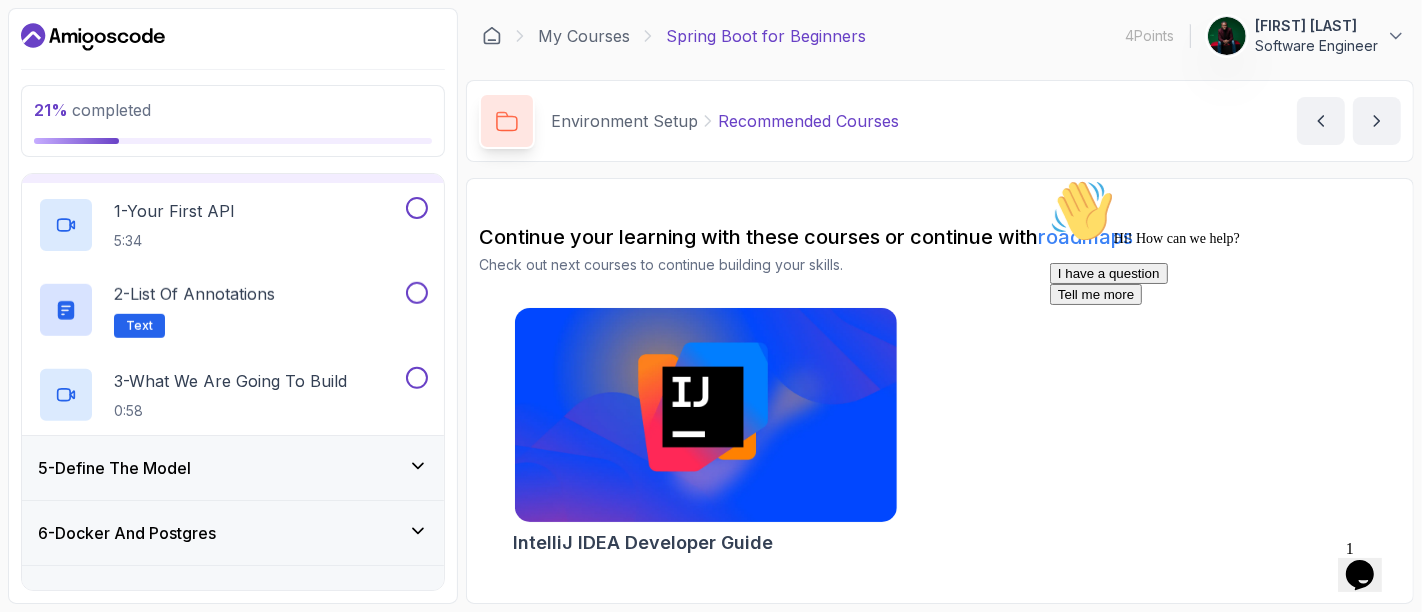scroll, scrollTop: 243, scrollLeft: 0, axis: vertical 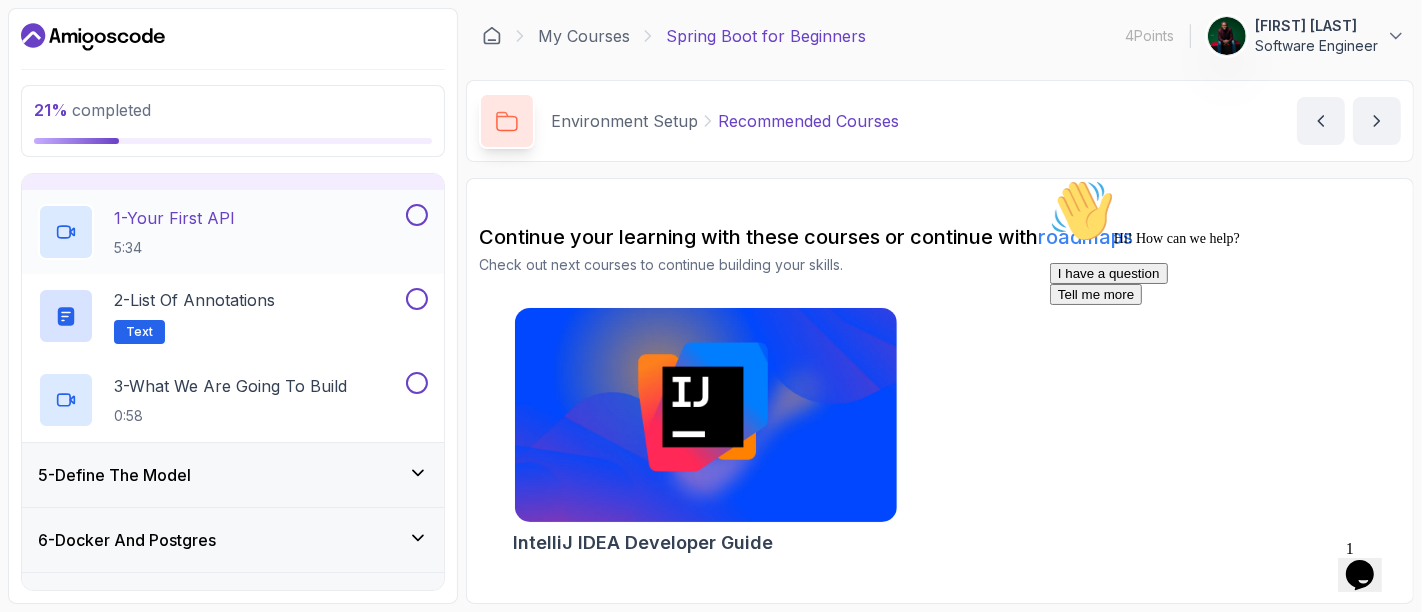 click on "1  -  Your First API" at bounding box center [174, 218] 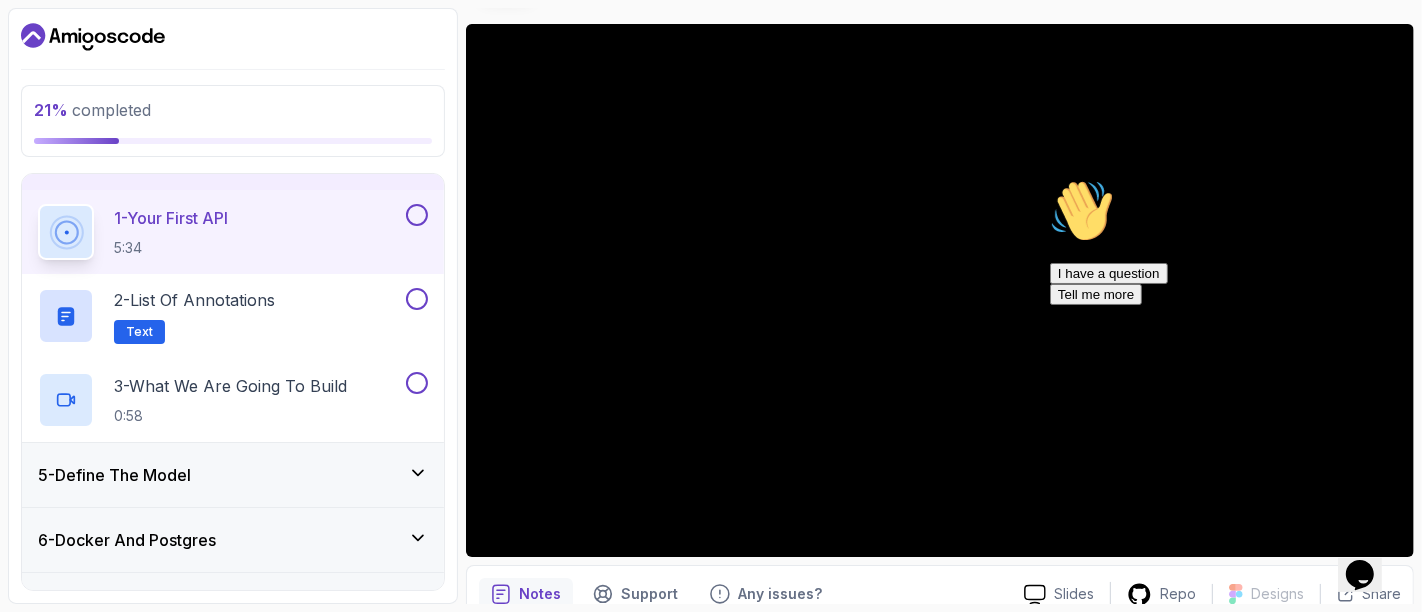 scroll, scrollTop: 146, scrollLeft: 0, axis: vertical 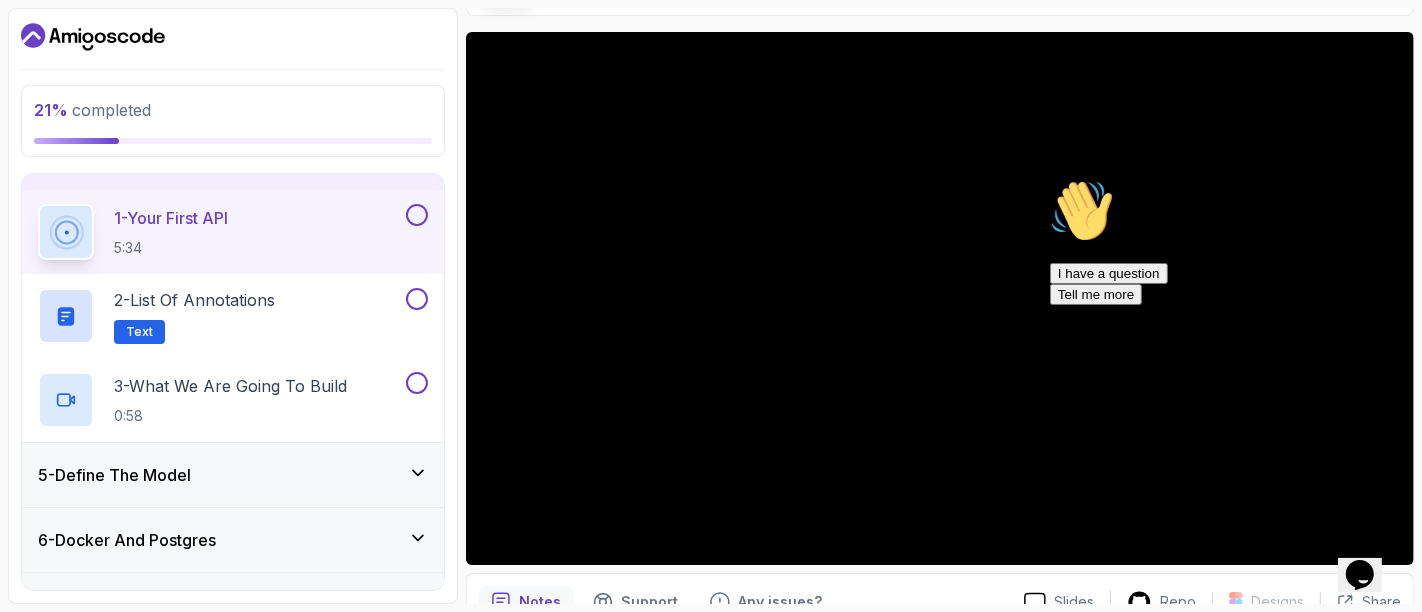 click at bounding box center (1049, 178) 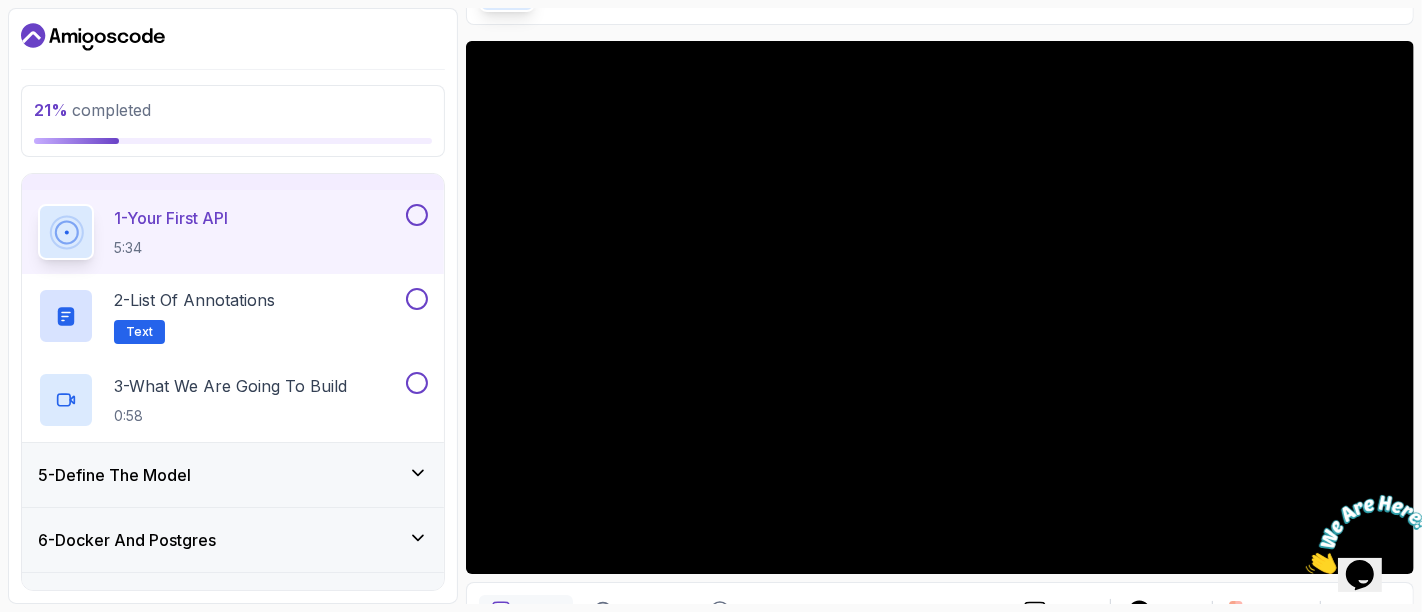 scroll, scrollTop: 234, scrollLeft: 0, axis: vertical 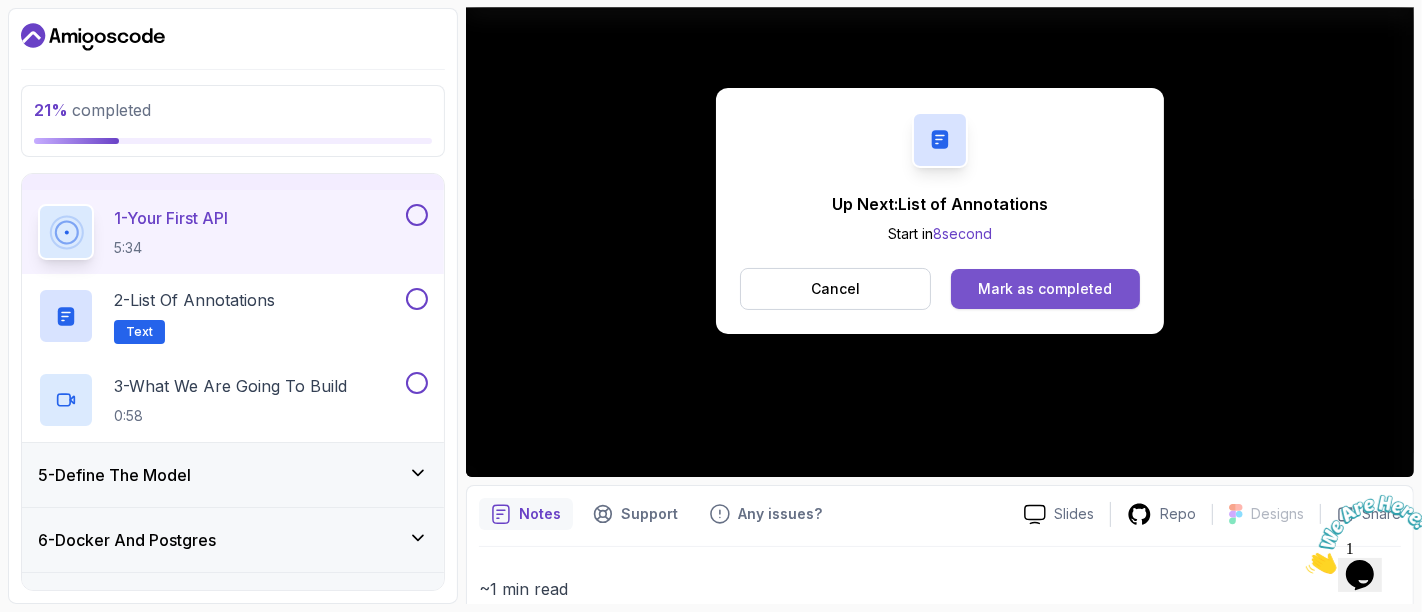 click on "Mark as completed" at bounding box center [1045, 289] 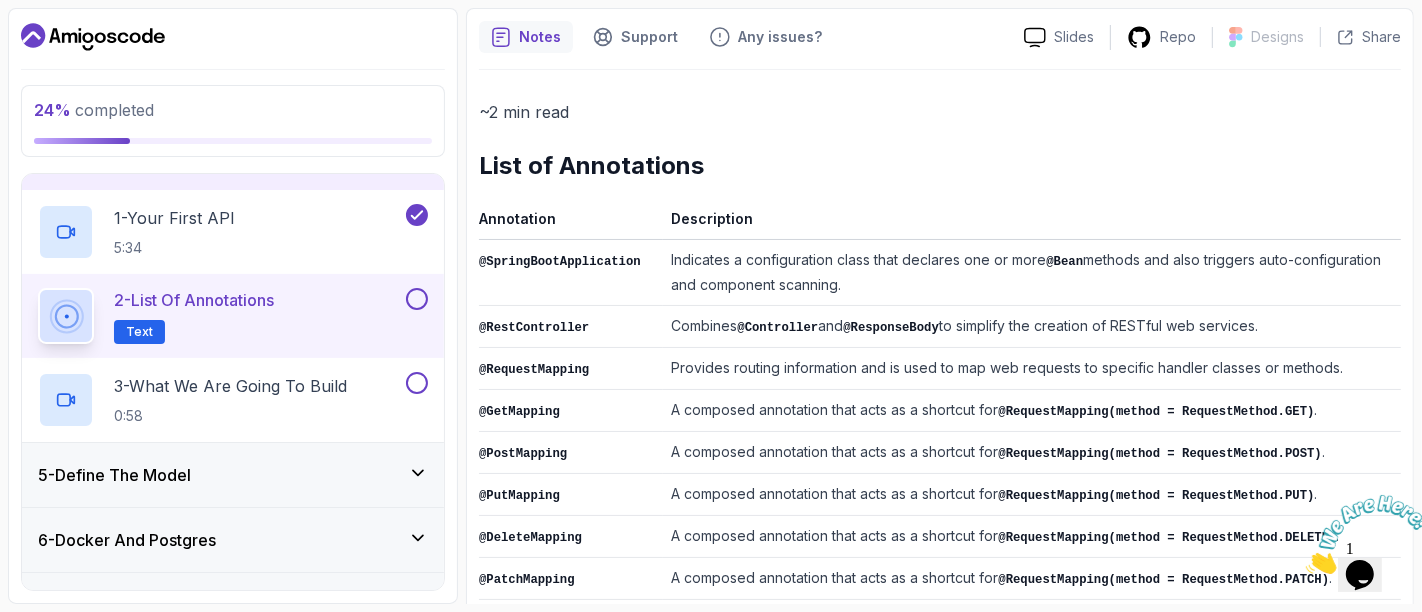 scroll, scrollTop: 168, scrollLeft: 0, axis: vertical 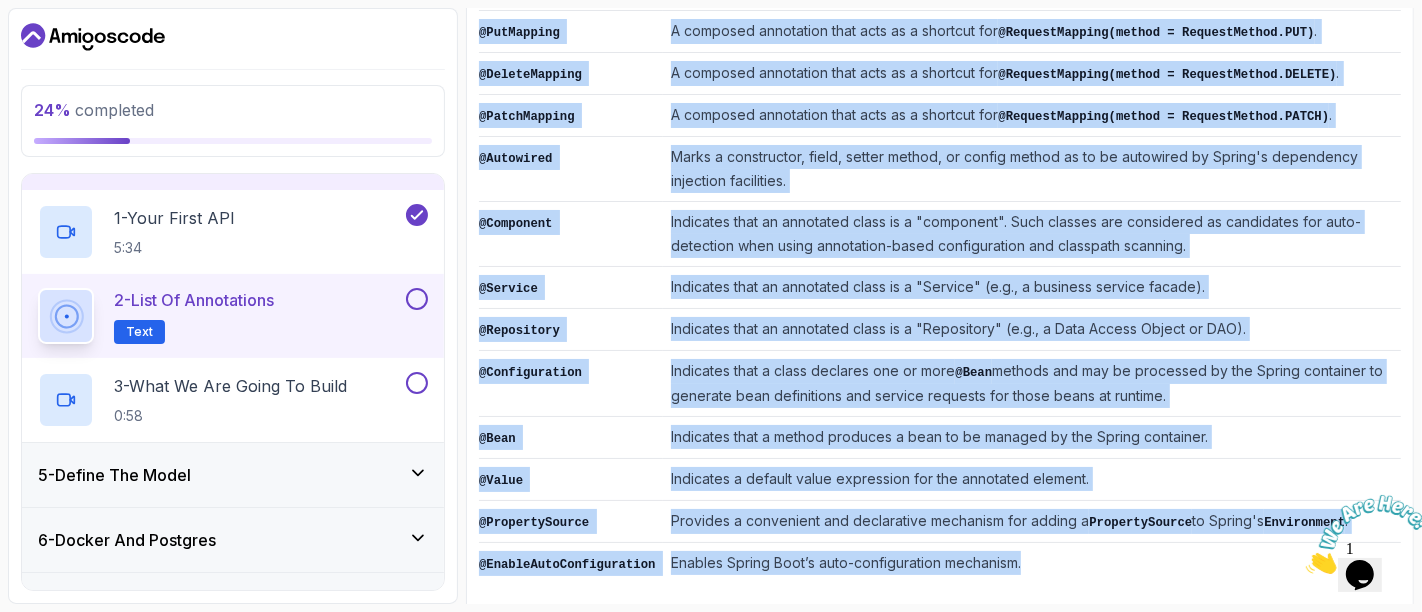 drag, startPoint x: 480, startPoint y: 165, endPoint x: 1012, endPoint y: 534, distance: 647.445 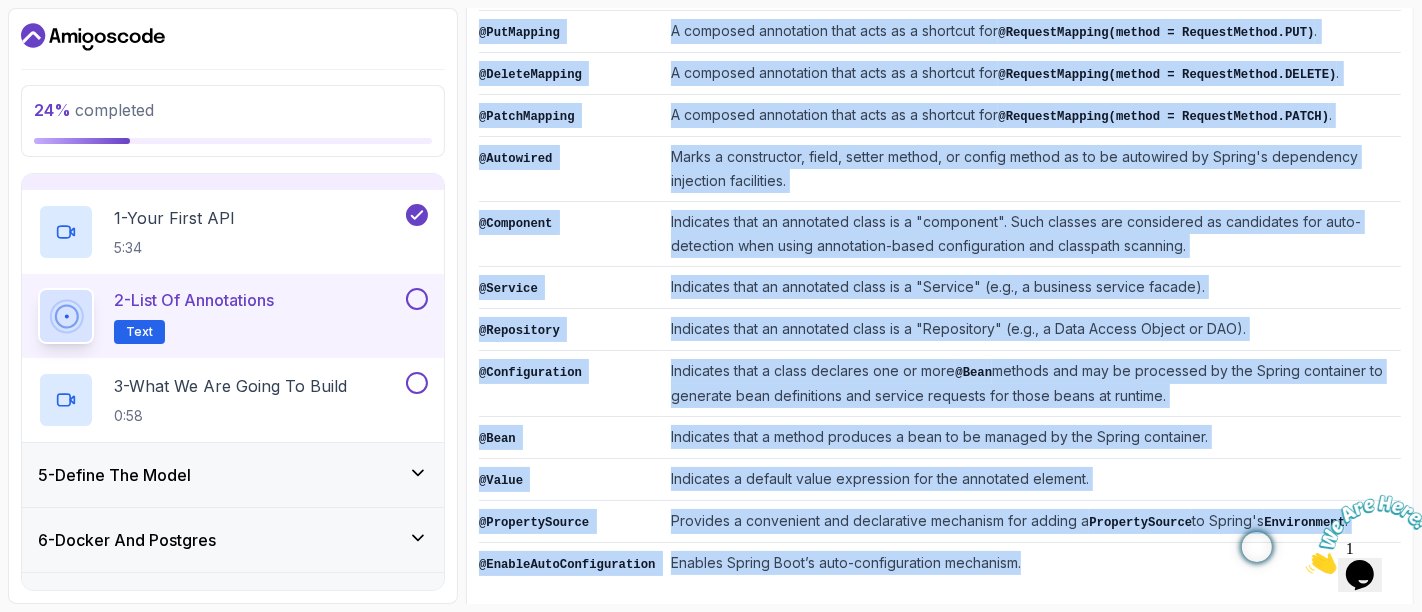 click on "@Component" at bounding box center [571, 234] 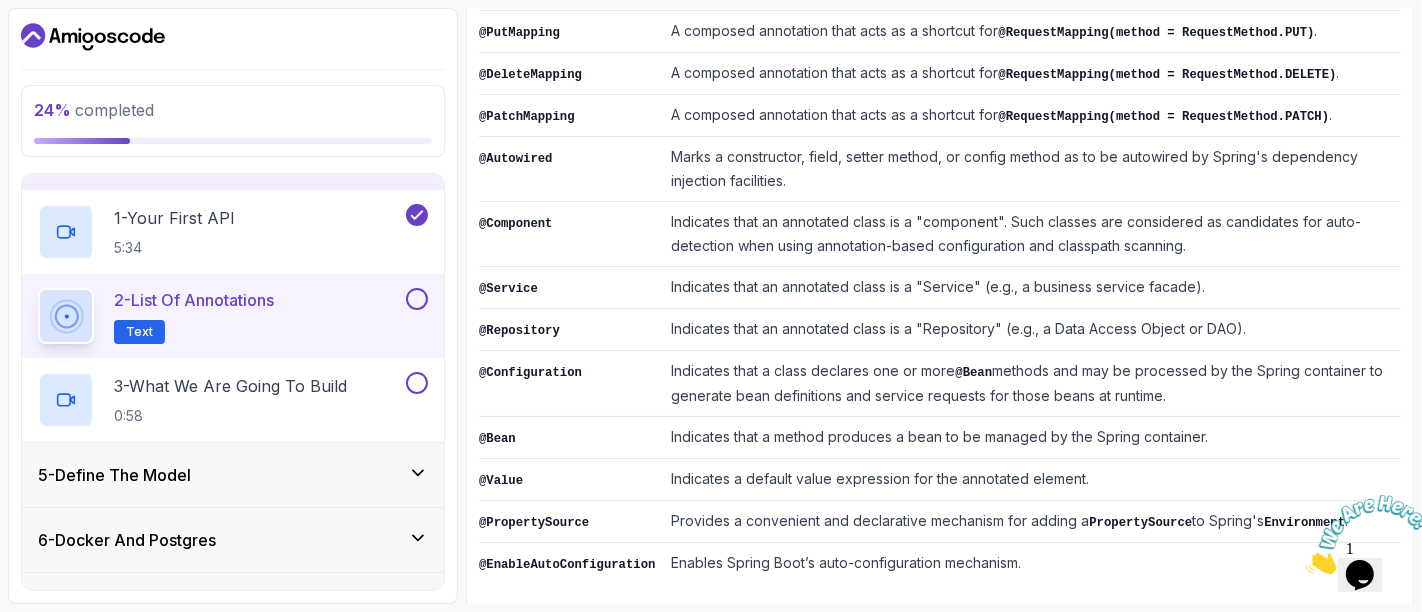 click at bounding box center [417, 299] 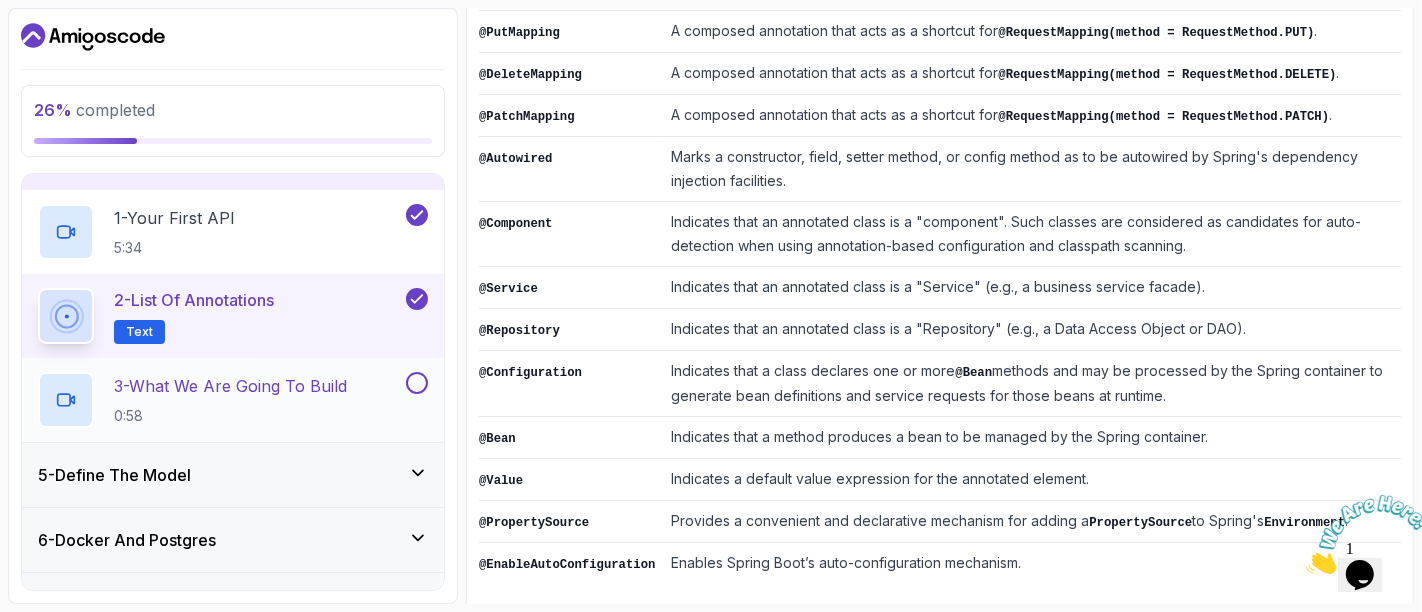 click on "3  -  What We Are Going To Build" at bounding box center (230, 386) 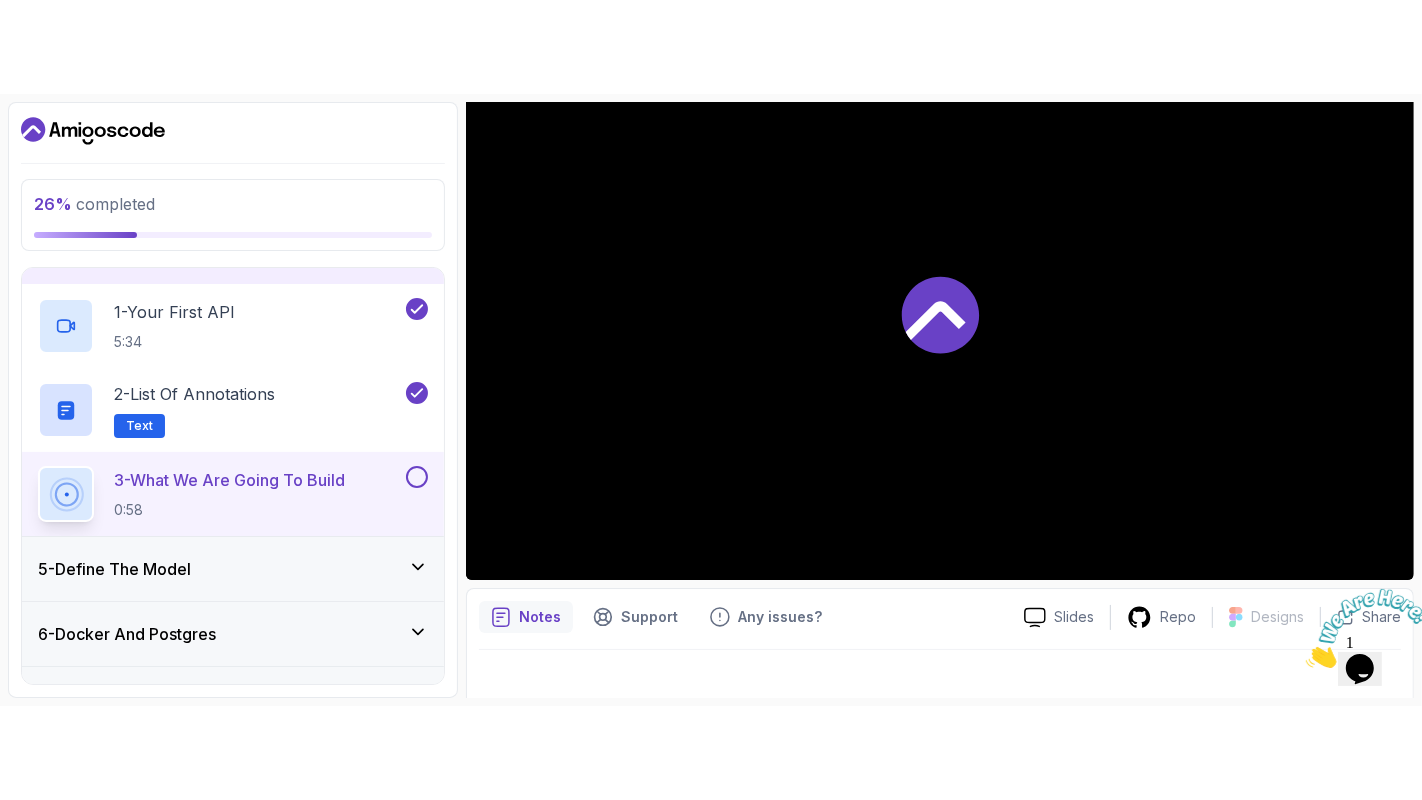 scroll, scrollTop: 245, scrollLeft: 0, axis: vertical 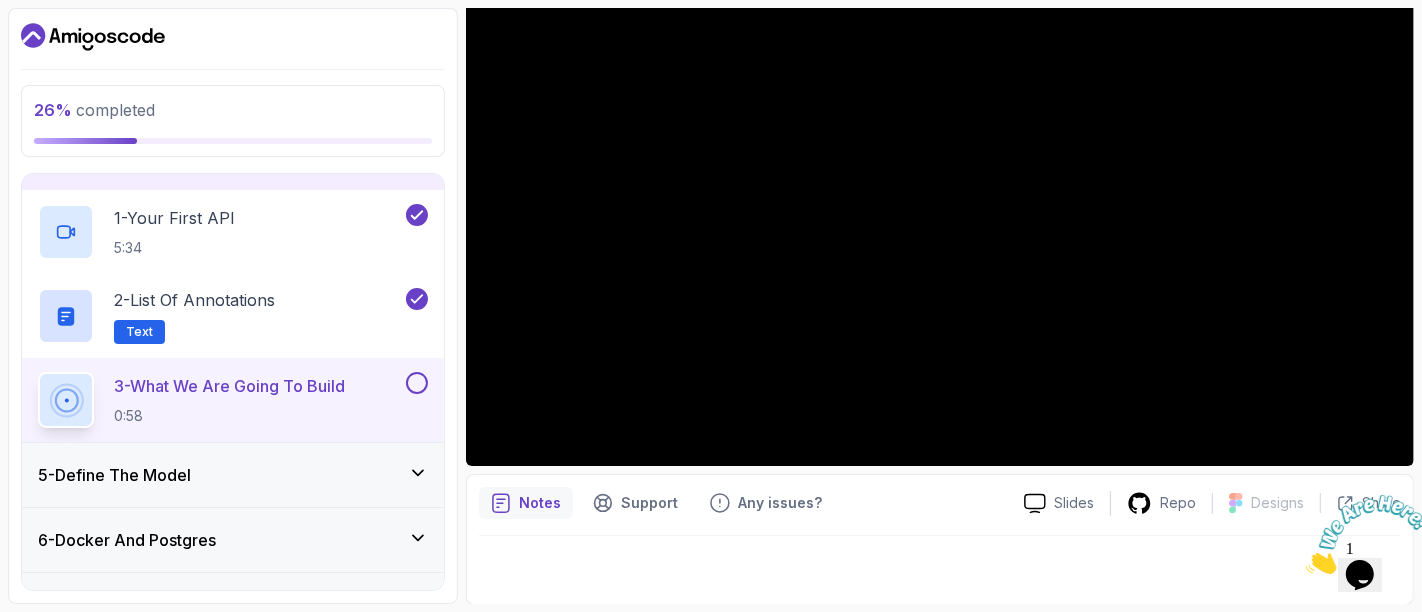 click at bounding box center [1305, 567] 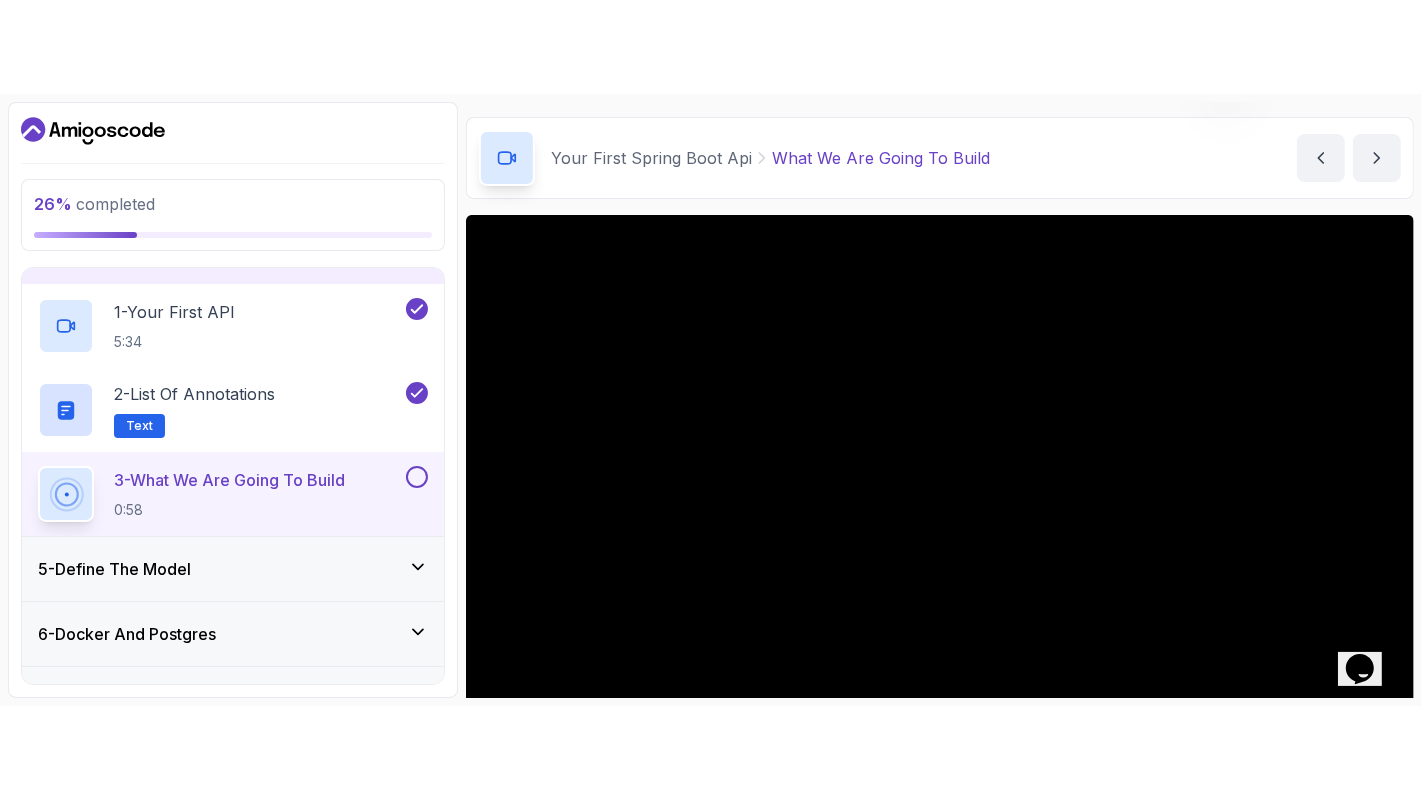 scroll, scrollTop: 245, scrollLeft: 0, axis: vertical 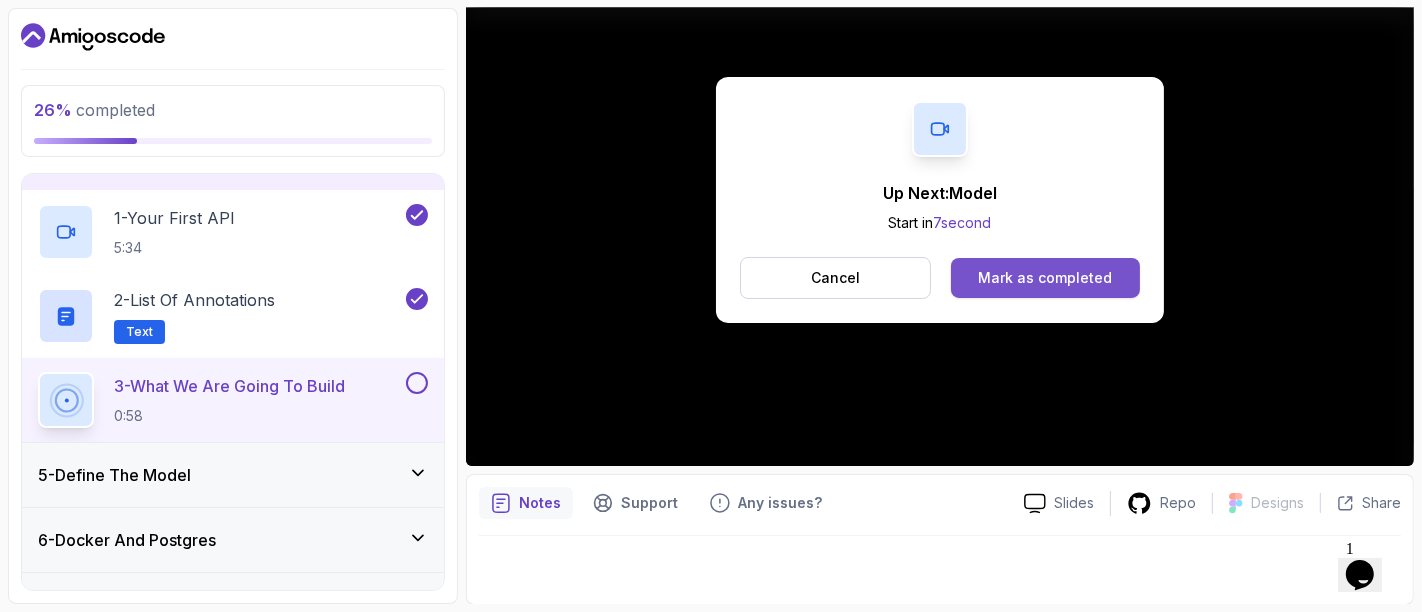 click on "Mark as completed" at bounding box center [1045, 278] 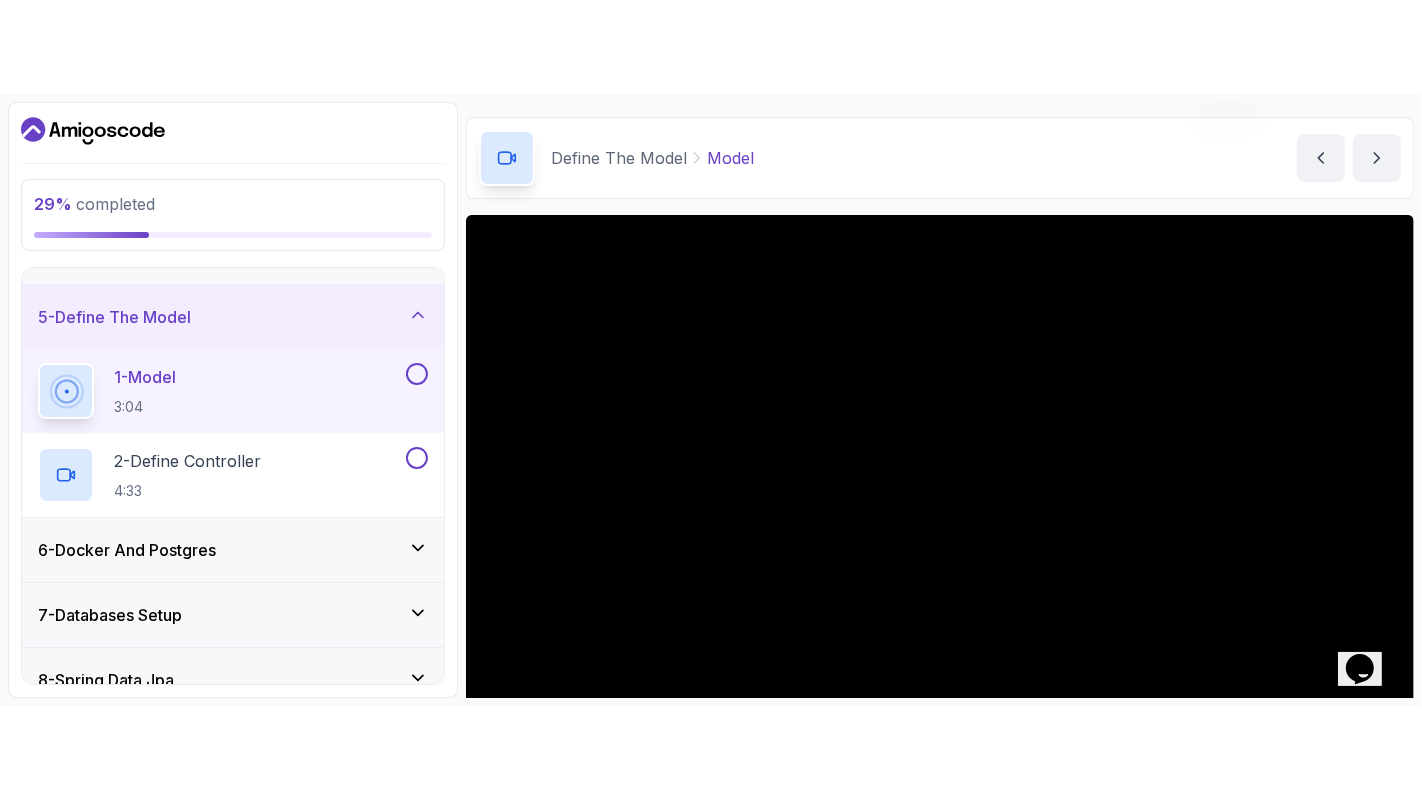 scroll, scrollTop: 245, scrollLeft: 0, axis: vertical 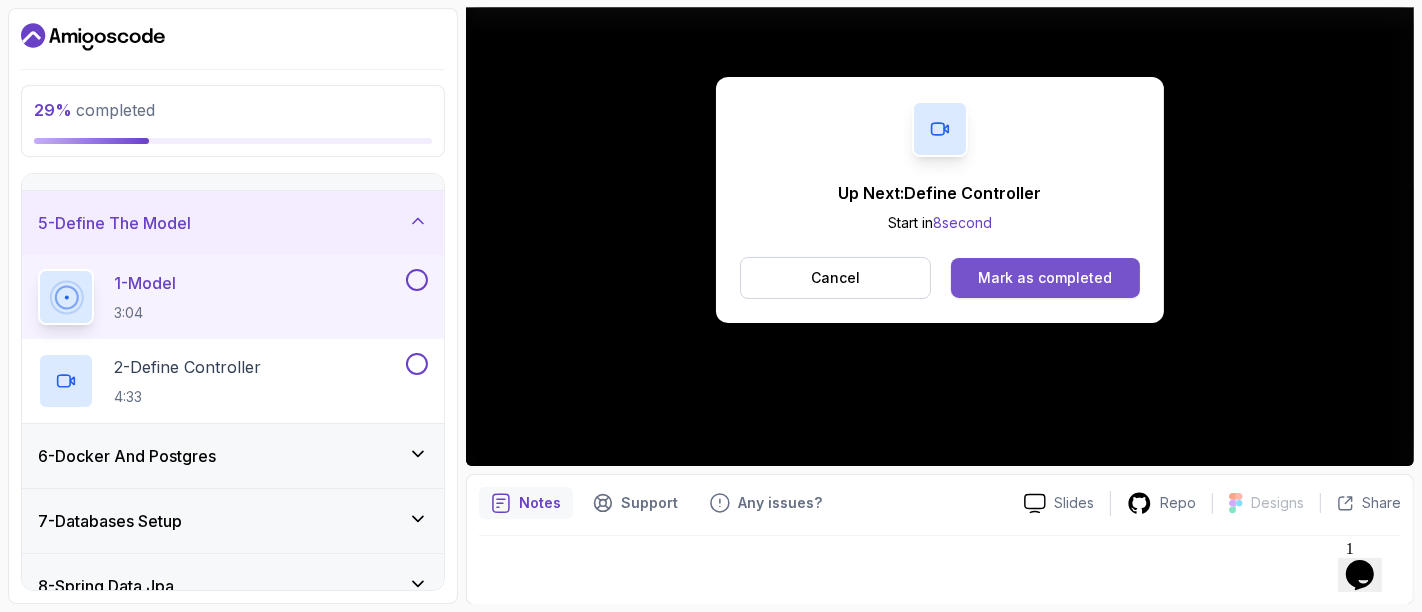 click on "Mark as completed" at bounding box center [1045, 278] 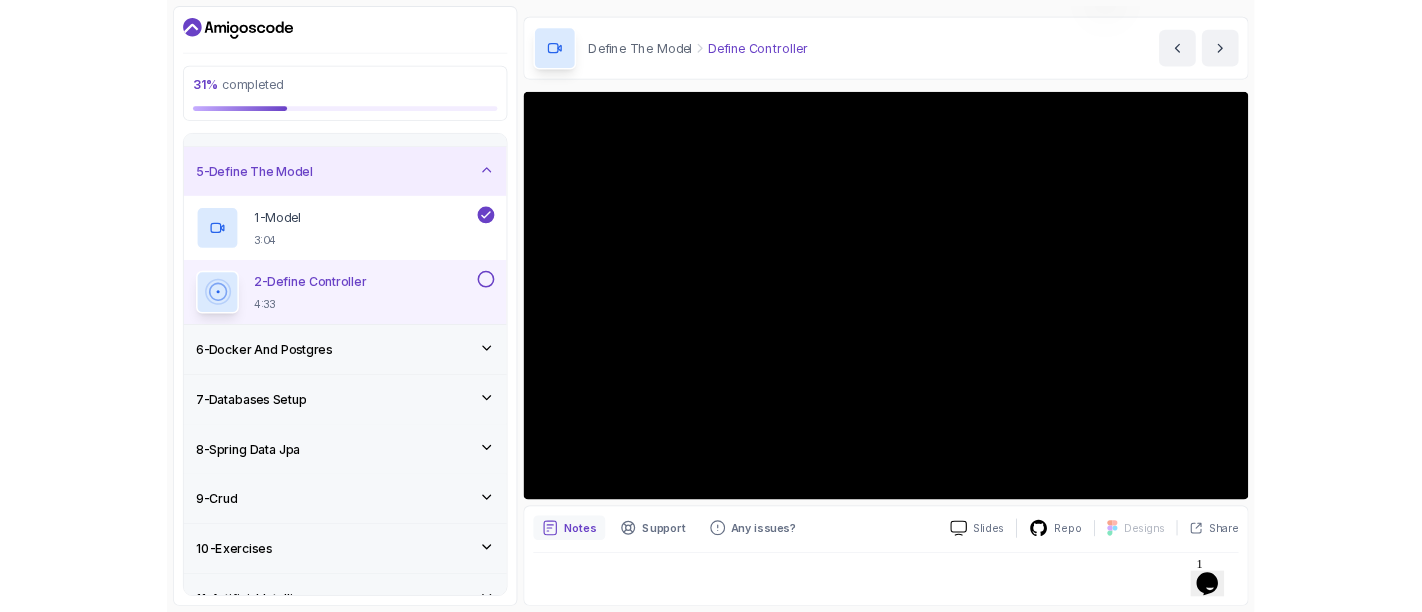 scroll, scrollTop: 57, scrollLeft: 0, axis: vertical 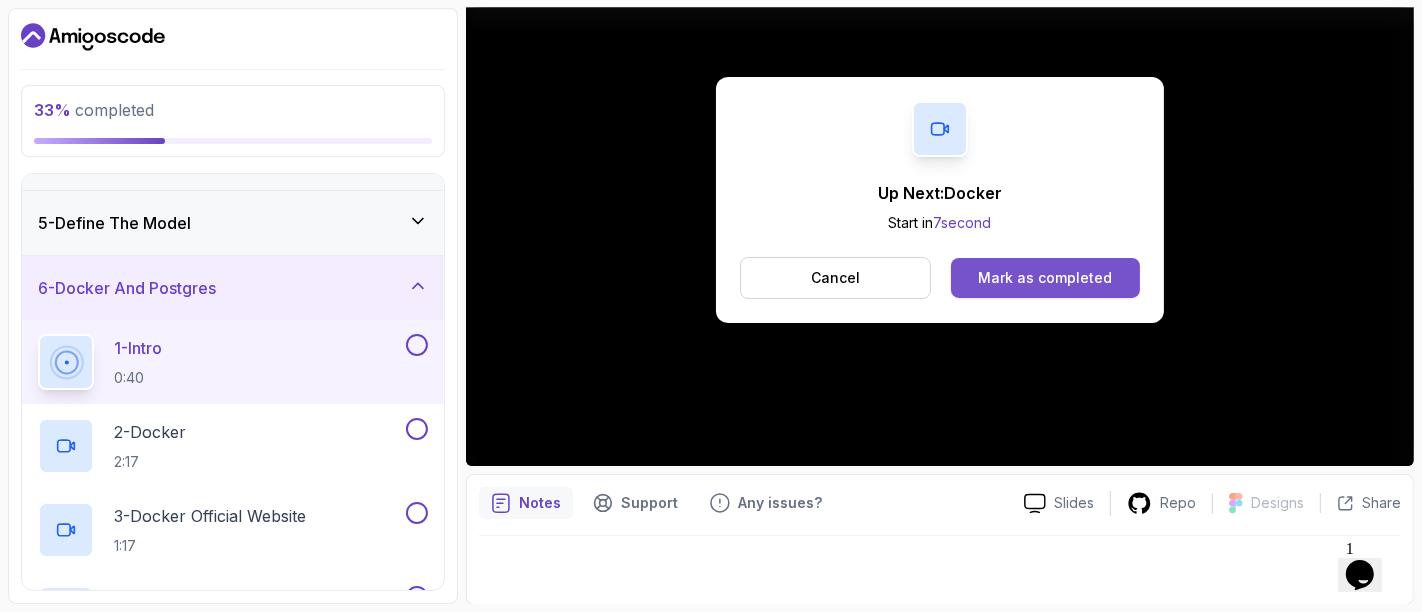 click on "Mark as completed" at bounding box center [1045, 278] 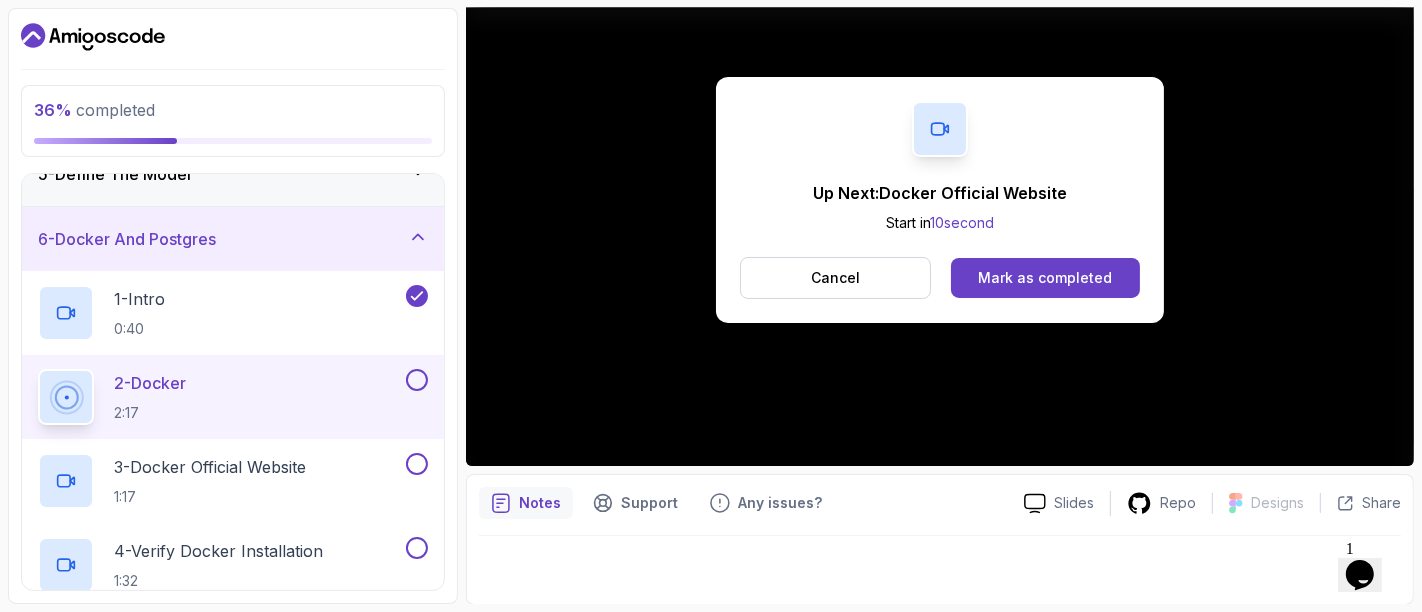 scroll, scrollTop: 312, scrollLeft: 0, axis: vertical 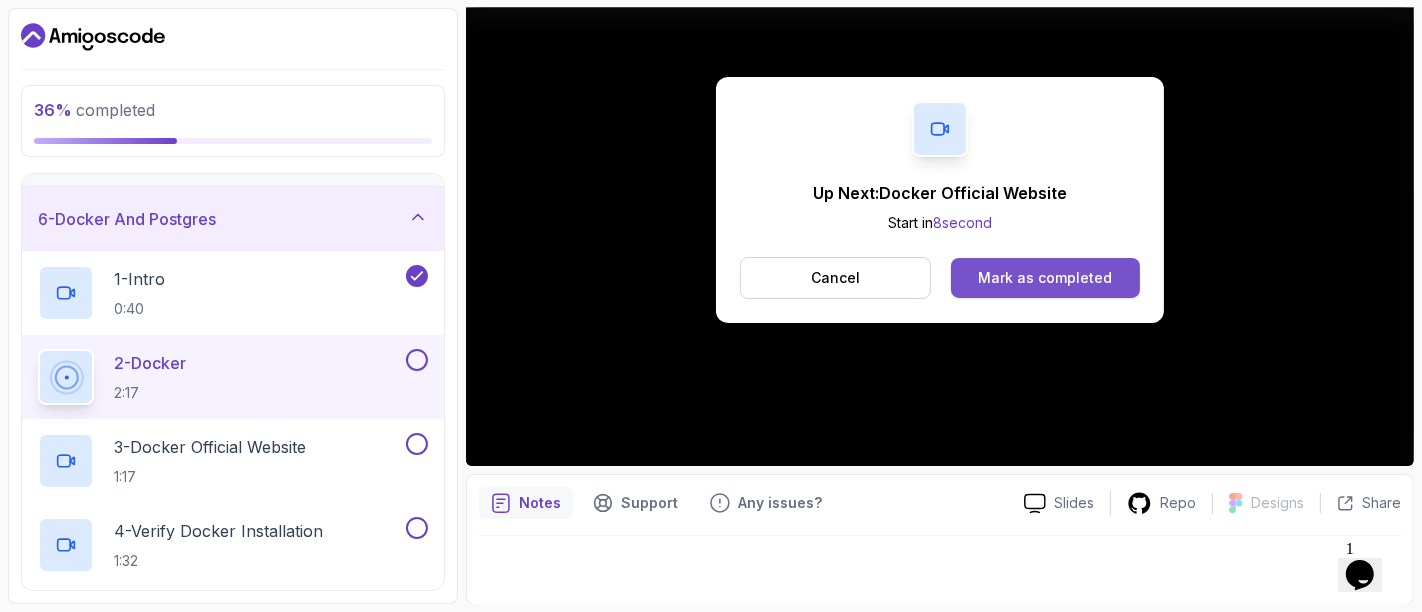 click on "Mark as completed" at bounding box center [1045, 278] 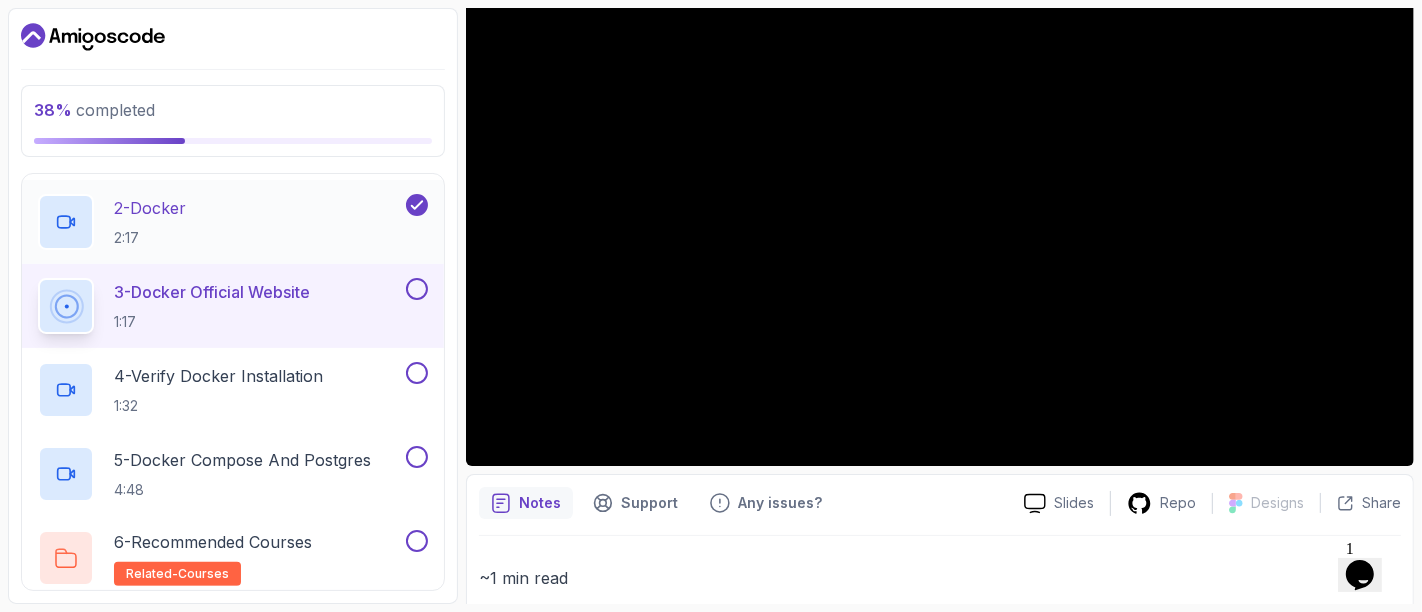 scroll, scrollTop: 451, scrollLeft: 0, axis: vertical 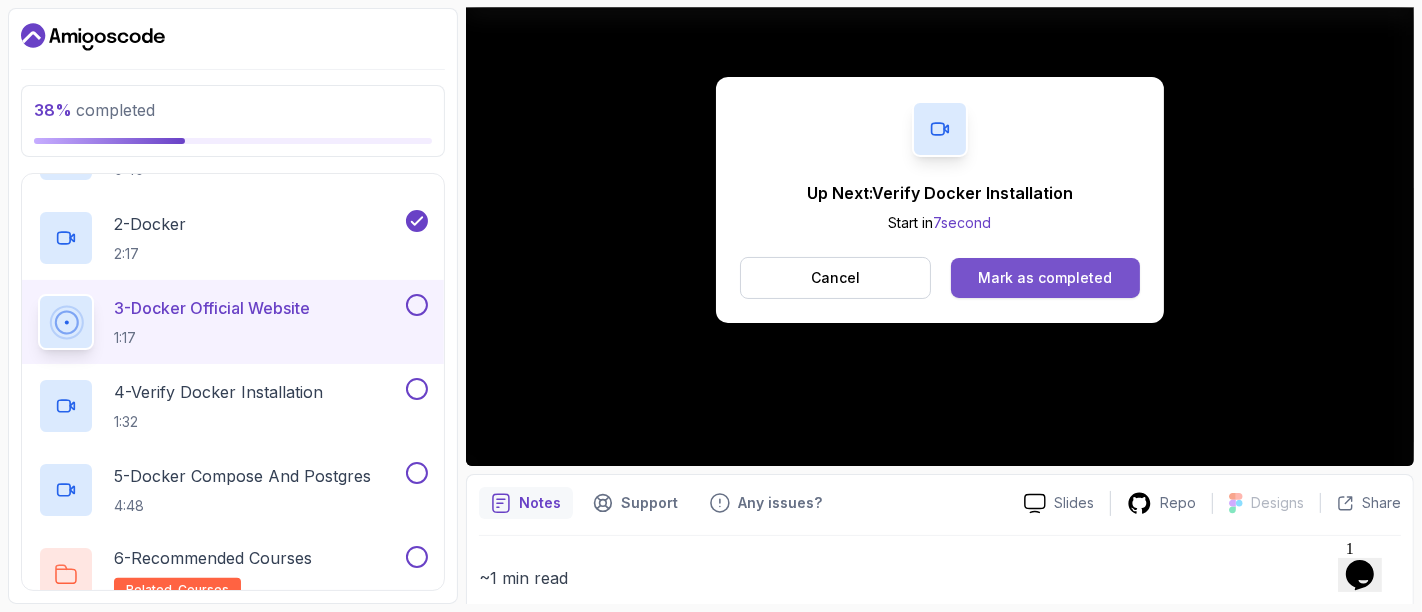 click on "Mark as completed" at bounding box center (1045, 278) 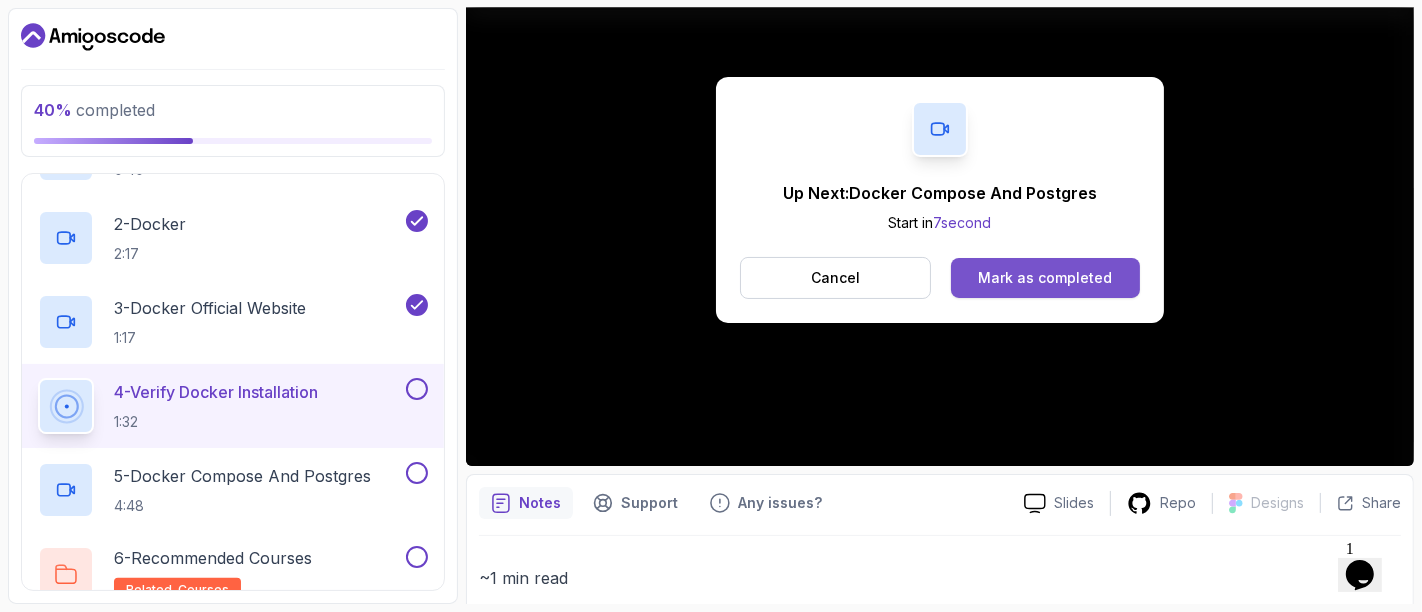 click on "Mark as completed" at bounding box center (1045, 278) 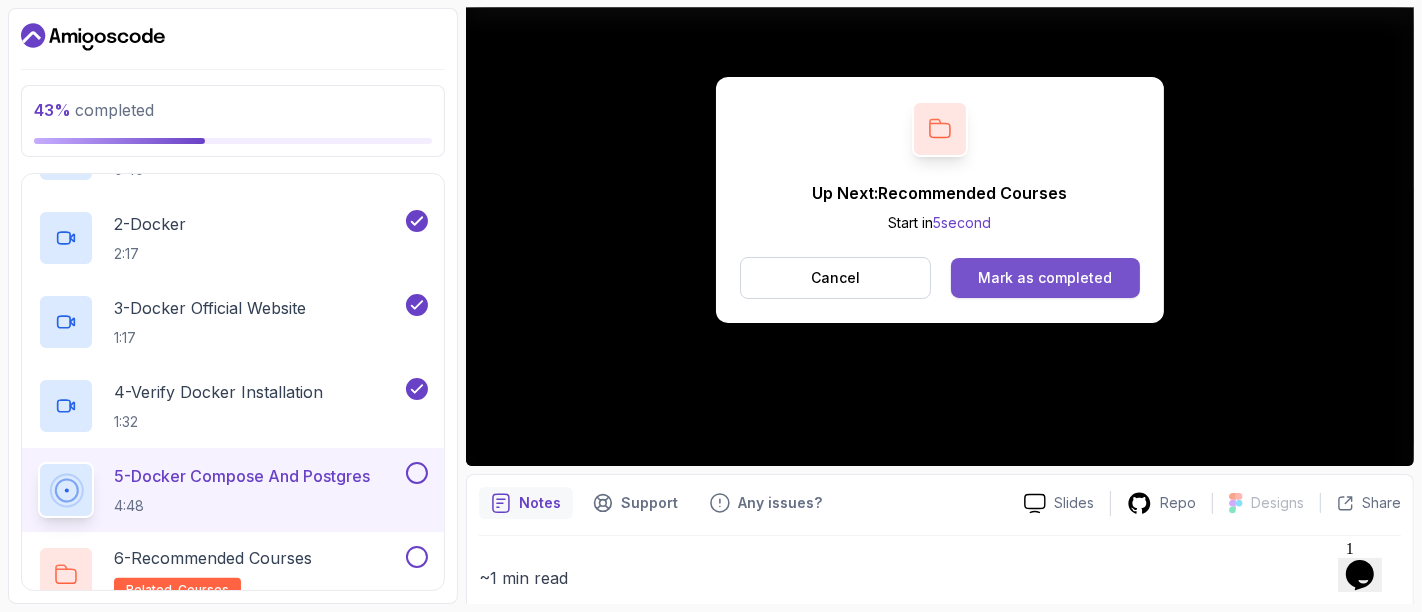 click on "Mark as completed" at bounding box center (1045, 278) 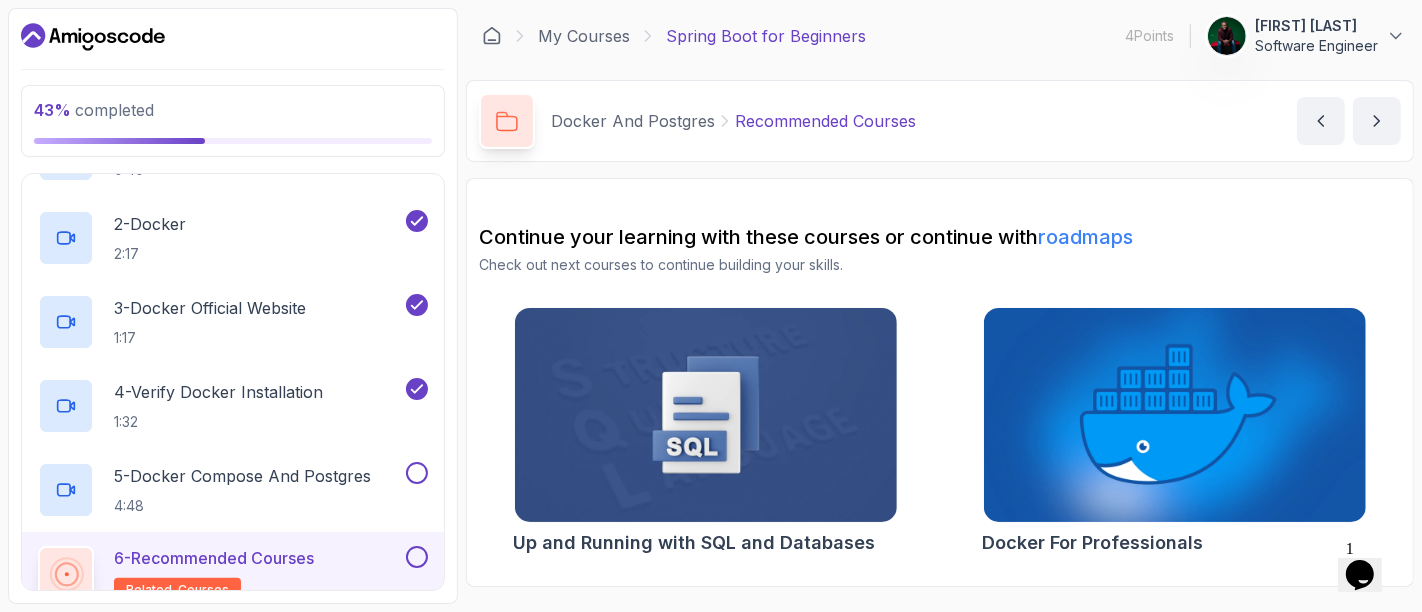 scroll, scrollTop: 0, scrollLeft: 0, axis: both 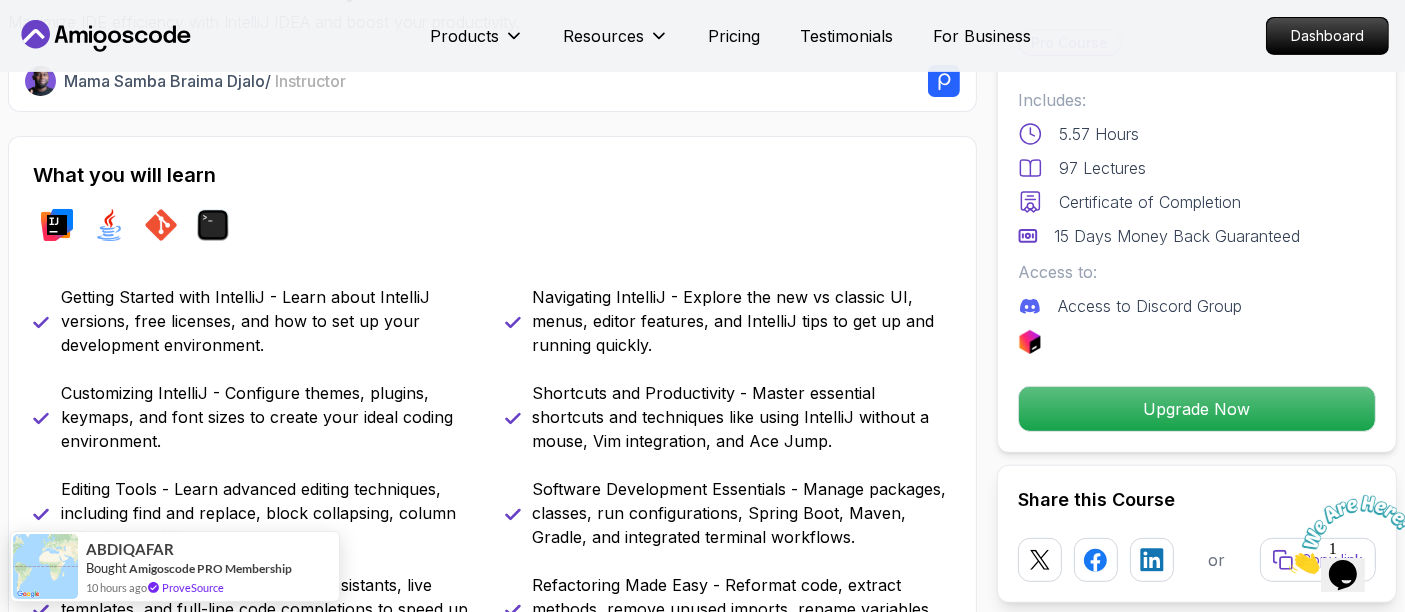 click on "Products Resources Pricing Testimonials For Business Dashboard Products Resources Pricing Testimonials For Business Dashboard IntelliJ IDEA Developer Guide Maximize IDE efficiency with IntelliJ IDEA and boost your productivity. [FIRST] [LAST]  /   Instructor Pro Course Includes: 5.57 Hours 97 Lectures Certificate of Completion 15 Days Money Back Guaranteed Access to: Access to Discord Group Upgrade Now Share this Course or Copy link Got a Team of 5 or More? With one subscription, give your entire team access to all courses and features. Check our Business Plan Mama Samba Braima Djalo  /   Instructor What you will learn intellij java git terminal Getting Started with IntelliJ - Learn about IntelliJ versions, free licenses, and how to set up your development environment. Navigating IntelliJ - Explore the new vs classic UI, menus, editor features, and IntelliJ tips to get up and running quickly. Become a Power User with IntelliJ IDEA
Mastering IntelliJ IDEA
Why This Course Is a Must" at bounding box center [702, 3567] 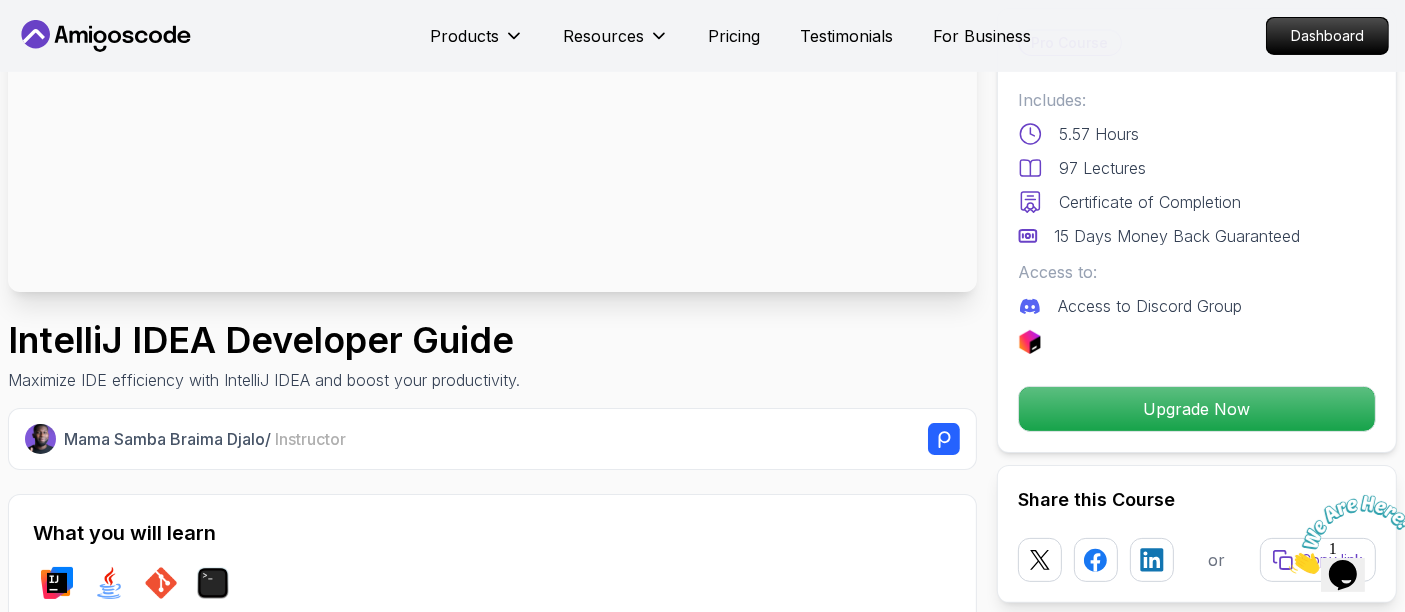 scroll, scrollTop: 383, scrollLeft: 0, axis: vertical 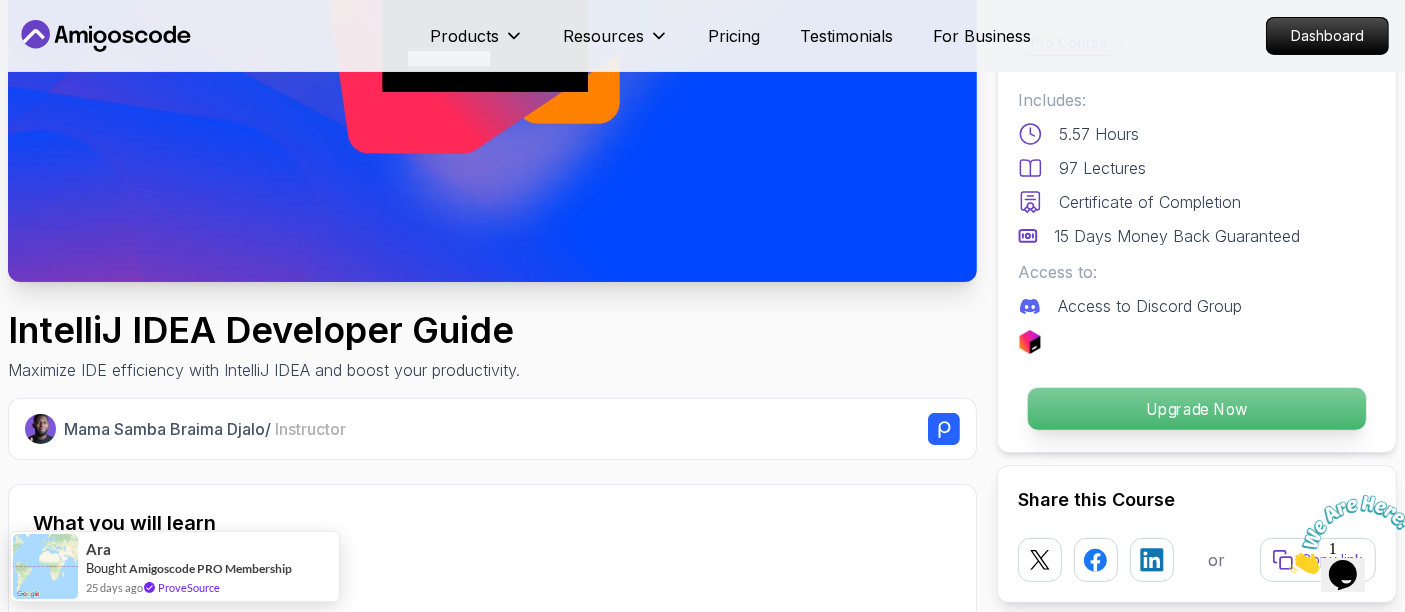 click on "Upgrade Now" at bounding box center (1197, 409) 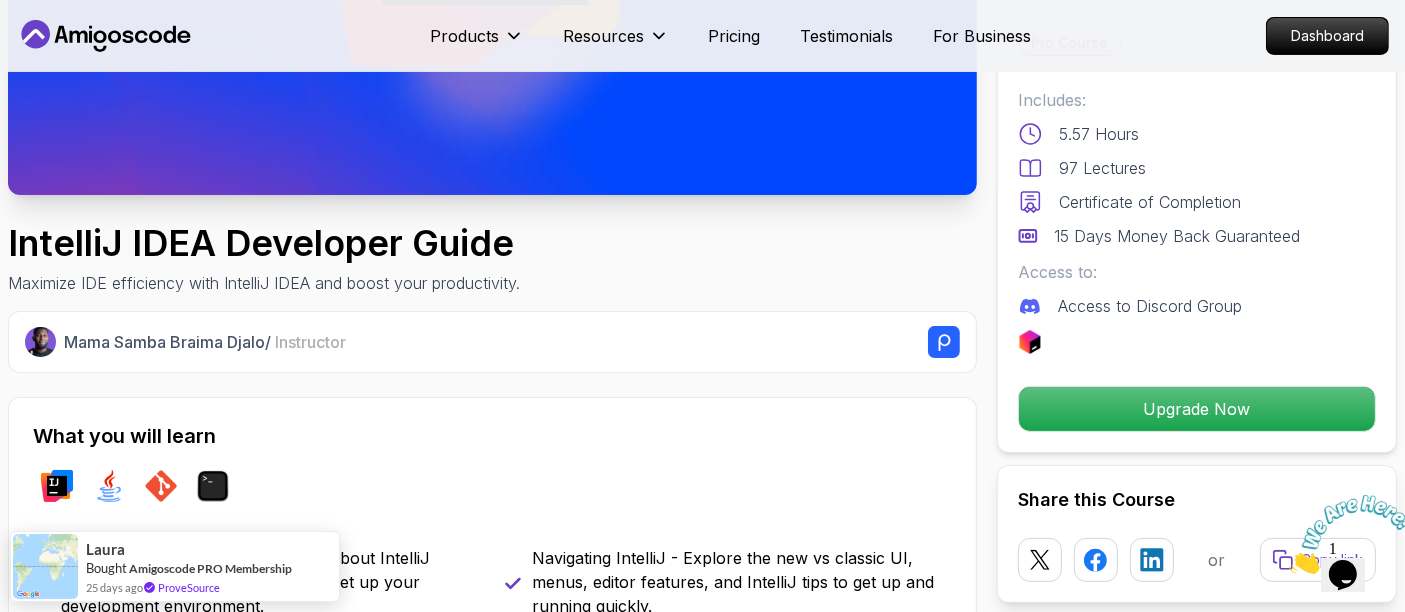 scroll, scrollTop: 461, scrollLeft: 0, axis: vertical 